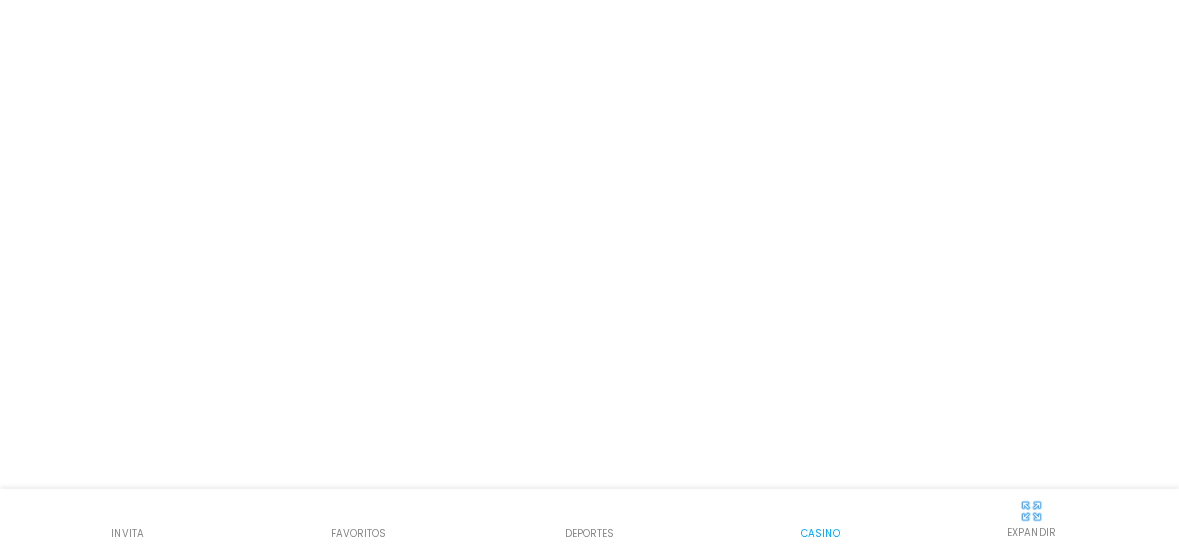 scroll, scrollTop: 0, scrollLeft: 0, axis: both 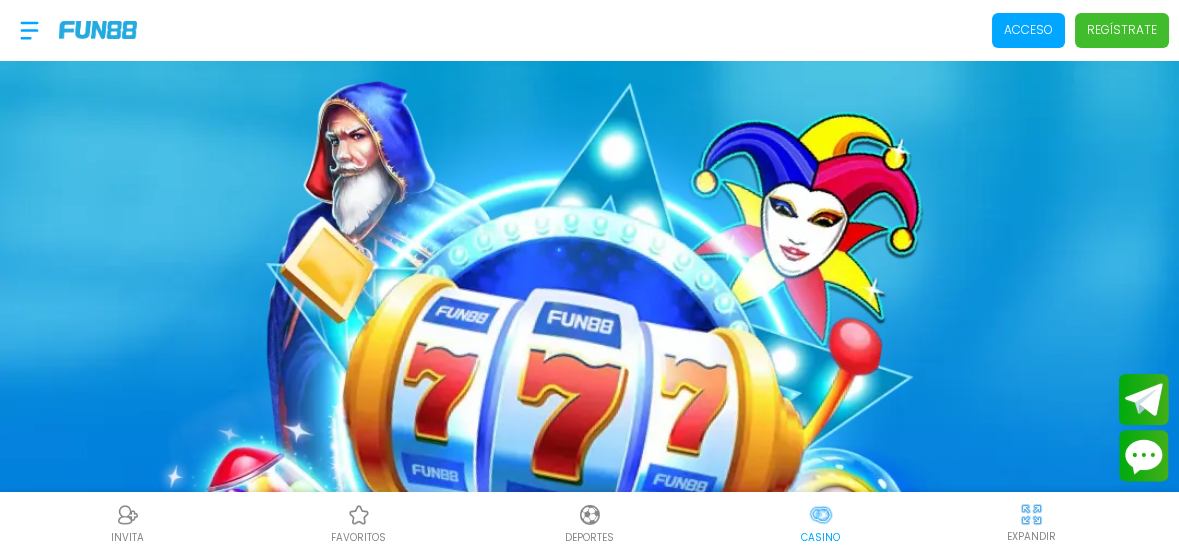 drag, startPoint x: 14, startPoint y: 34, endPoint x: 37, endPoint y: 32, distance: 23.086792 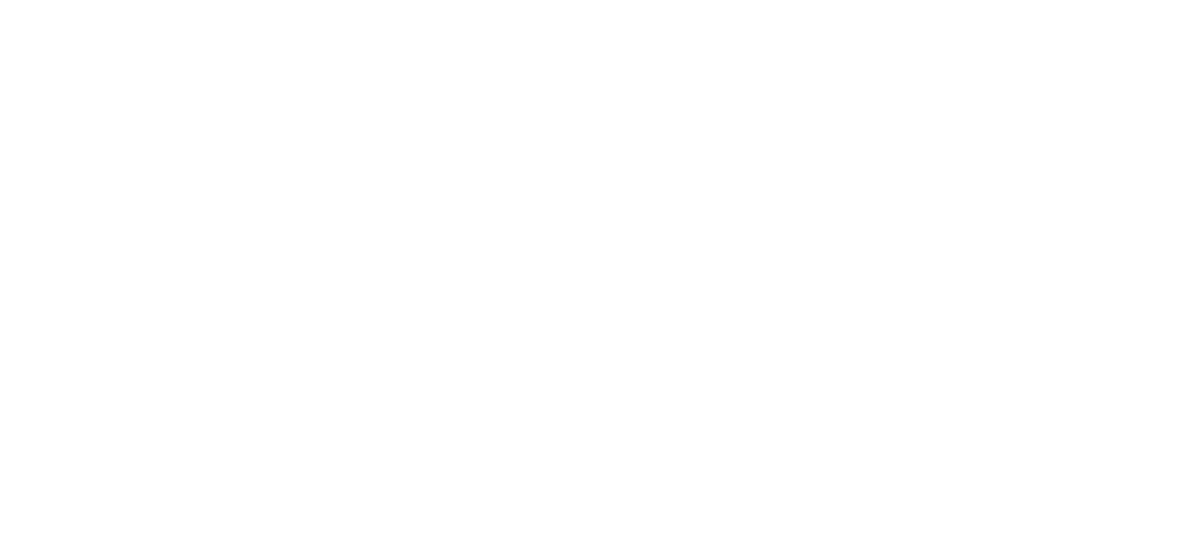 click on "Acceso Regístrate CREAR CUENTA YA Aplican términos y condiciones CATEGORÍAS DE CASINOS Oportunidades infinitas para divertirse y ganar. INICIO NUEVO JACKPOTS CARTAS BINGO OTROS SLOTS Más de 1,000 juegos para que pongas a prueba tu destreza. EN VIVO Más de 1000 juegos para comenzar tu racha de victorias. CREAR CUENTA YA CREAR CUENTA YA Aplican términos y condiciones Información Sobre Nosotros Términos y condiciones Juego Responsable Aviso de privacidad y cookies del sitio Programa de afiliación Mecánica de apuestas Condiciones de apuesta Nuestras Secciones Deportes Juegos popular inicio jackpot nuevo casual crash pragmatic fat panda playtech slots bingo en vivo cartas otros Promociones Patrocinadoras Ayuda Preguntas frecuentes Depósito Retirar Política de reembolso Contacto Contacto INVITA favoritos Deportes Casino EXPANDIR Bienvenido !   Acceso Regístrate Patrocinadoras Oscuro Luz" at bounding box center [597, 276] 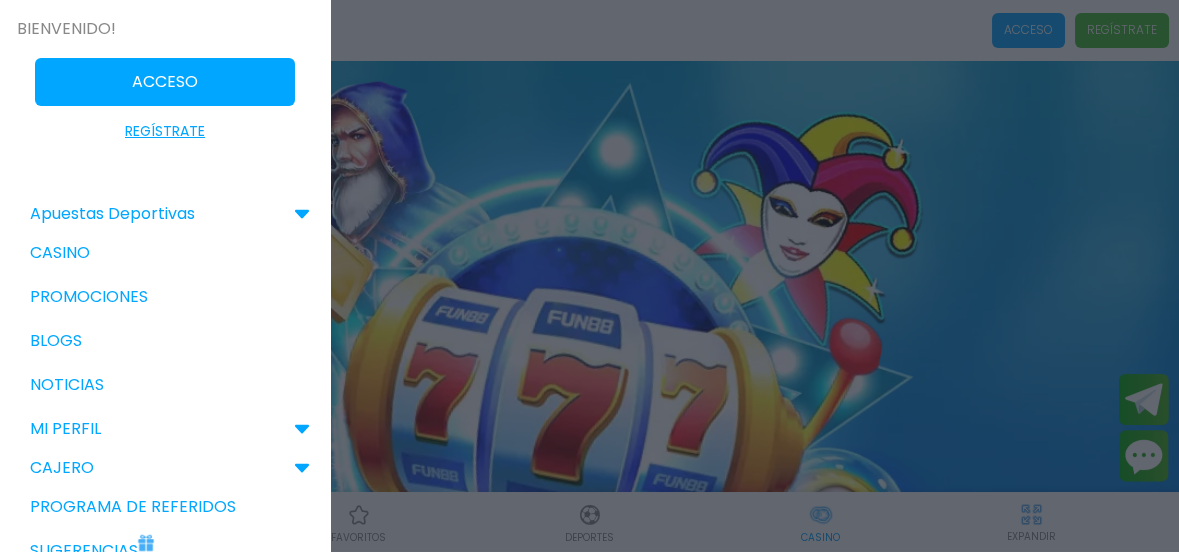 click at bounding box center (589, 276) 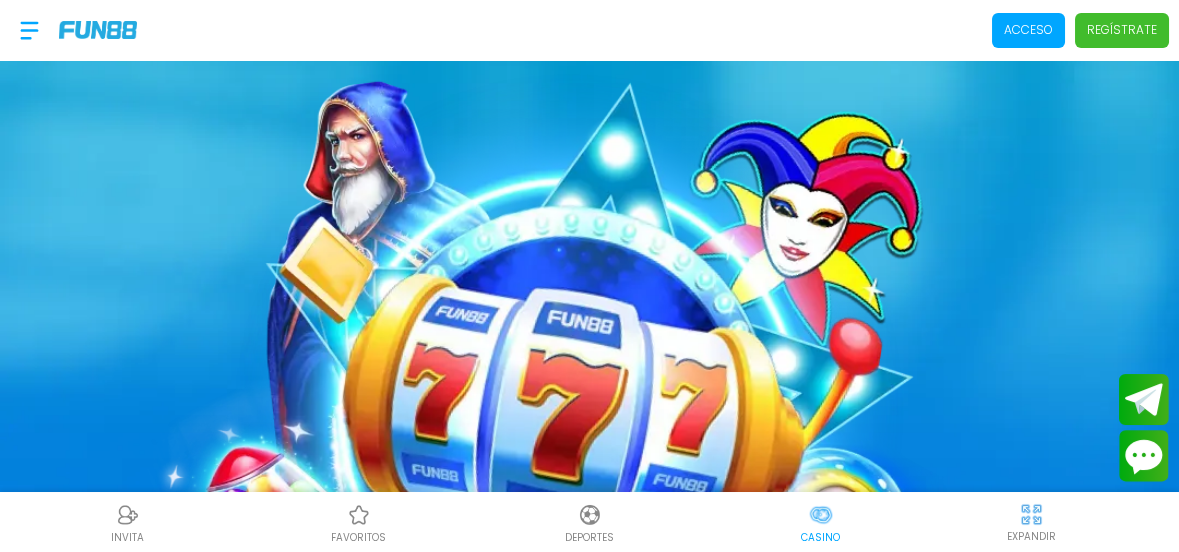 click on "Regístrate" at bounding box center (1122, 30) 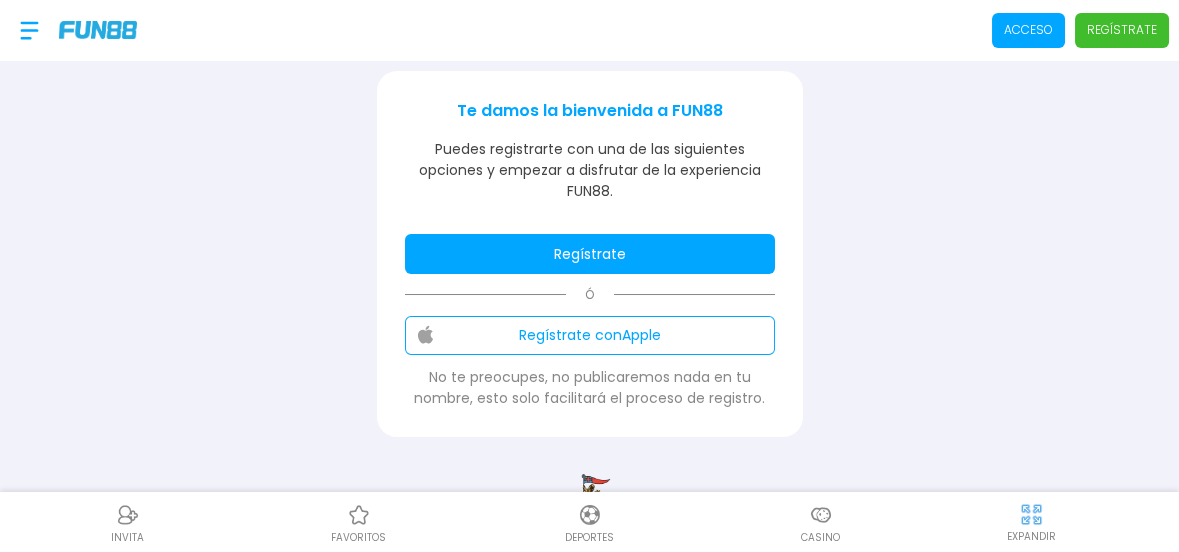 scroll, scrollTop: 333, scrollLeft: 0, axis: vertical 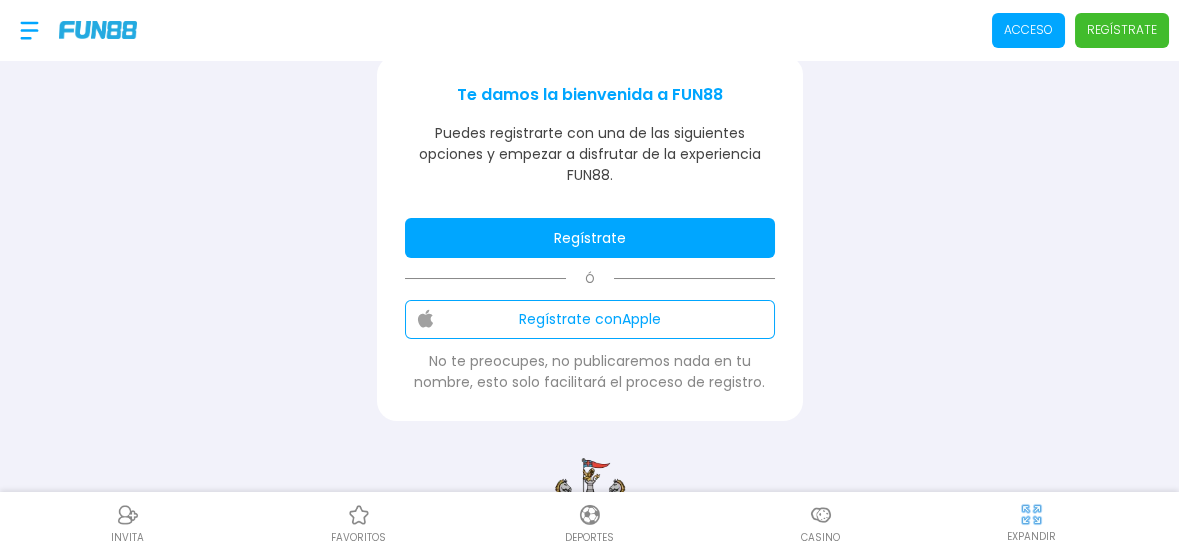 click on "Regístrate" at bounding box center (590, 238) 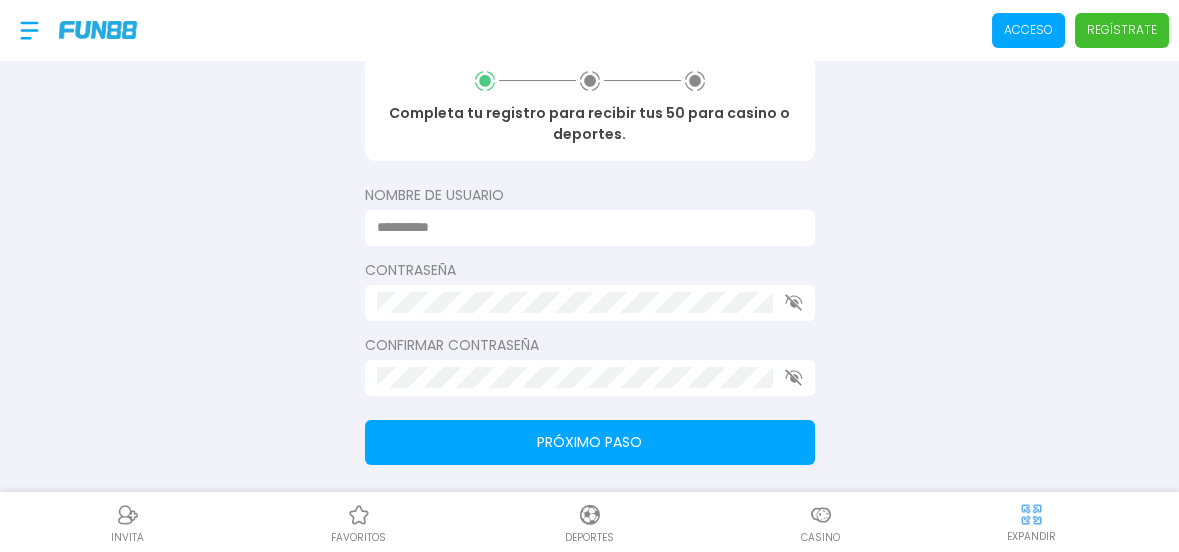 click at bounding box center [584, 227] 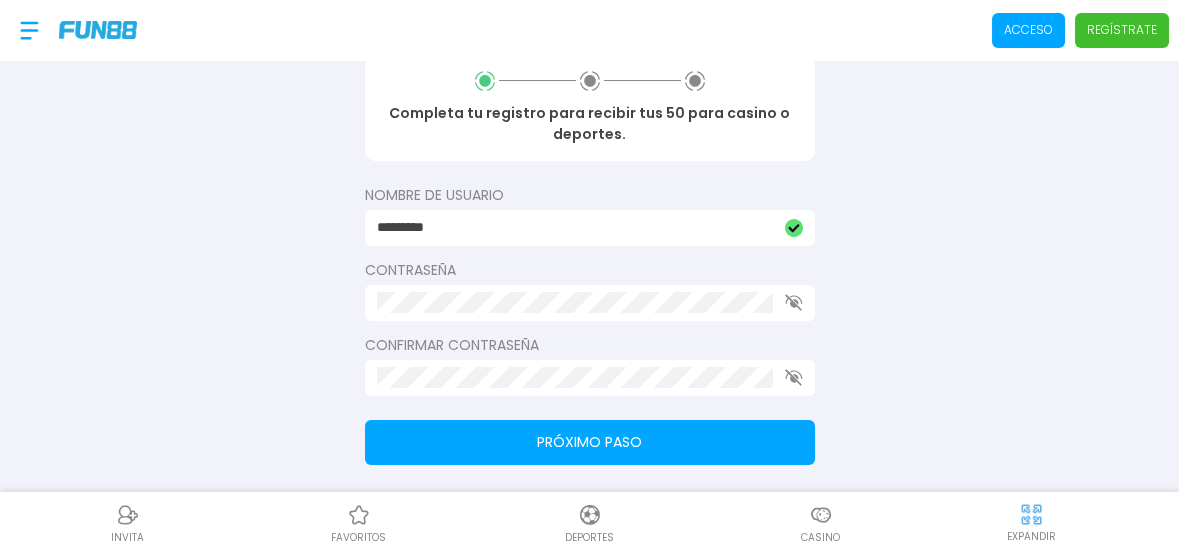 click on "Próximo paso" at bounding box center (590, 442) 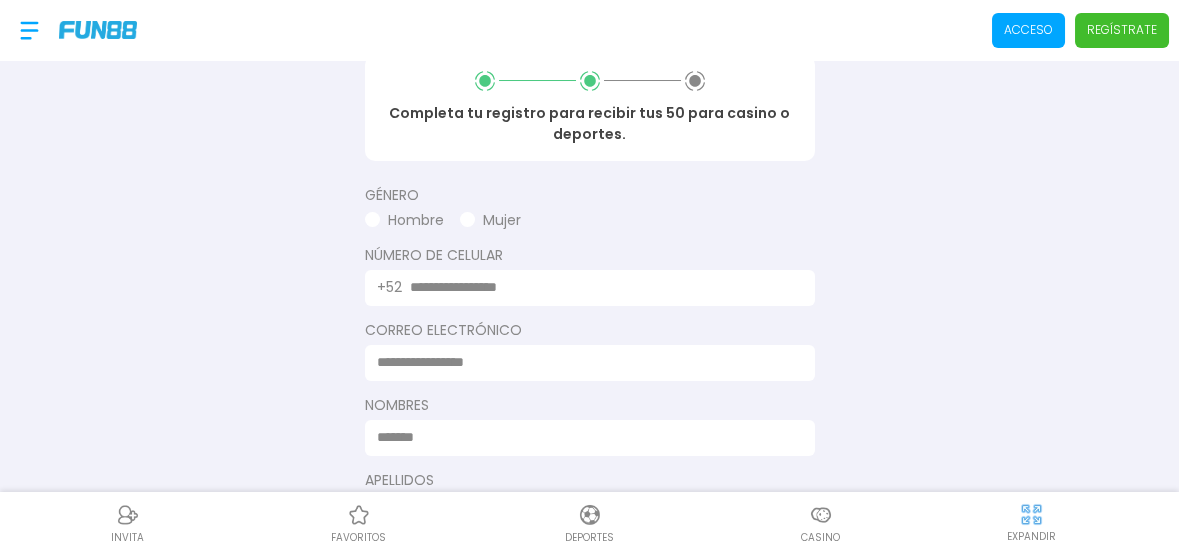 click at bounding box center (372, 219) 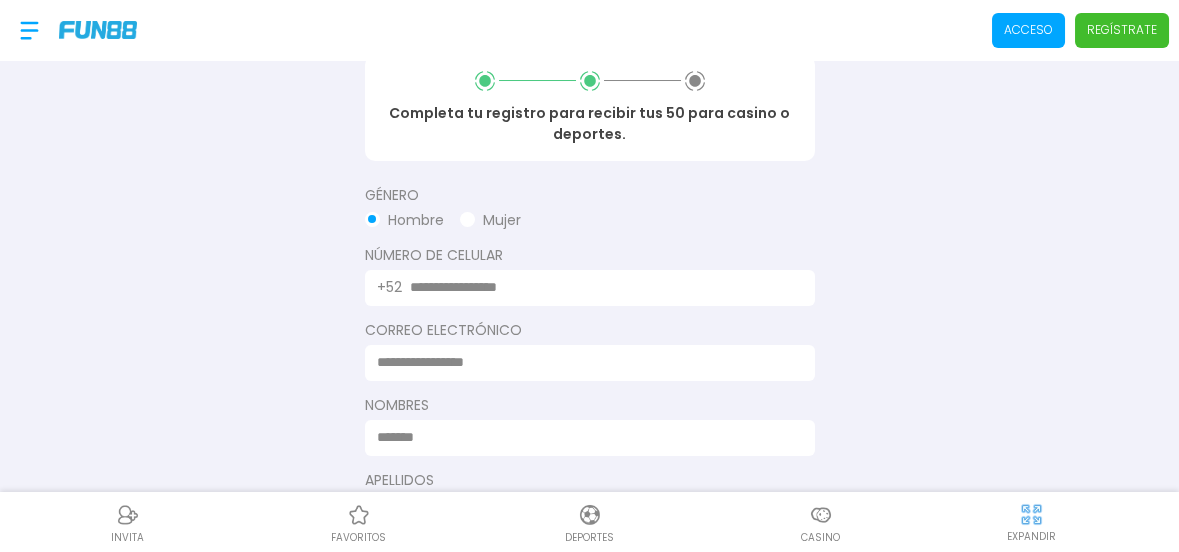 click at bounding box center [600, 287] 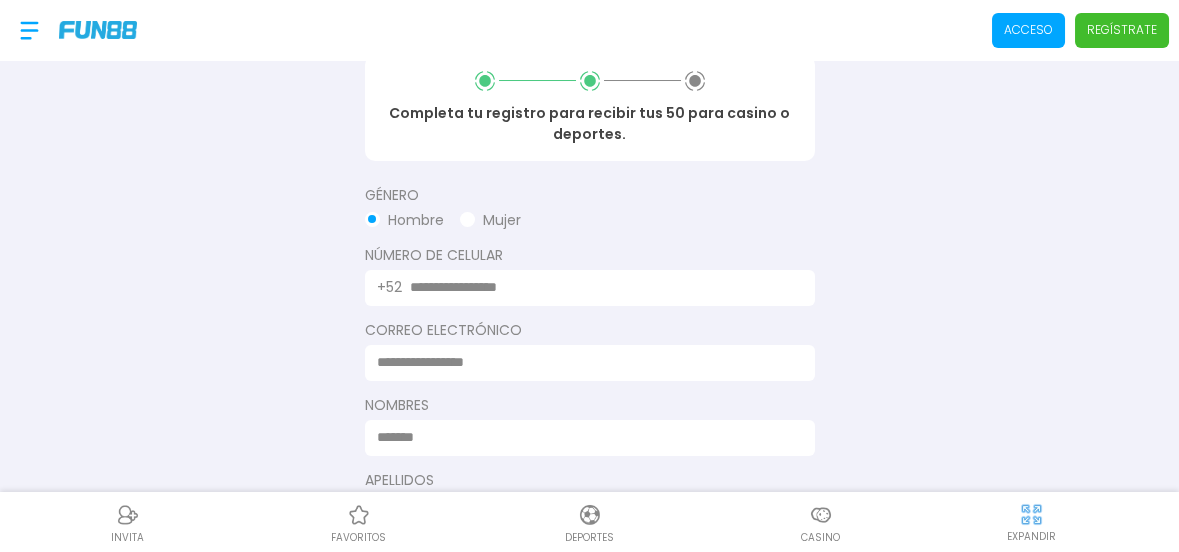 click at bounding box center [600, 287] 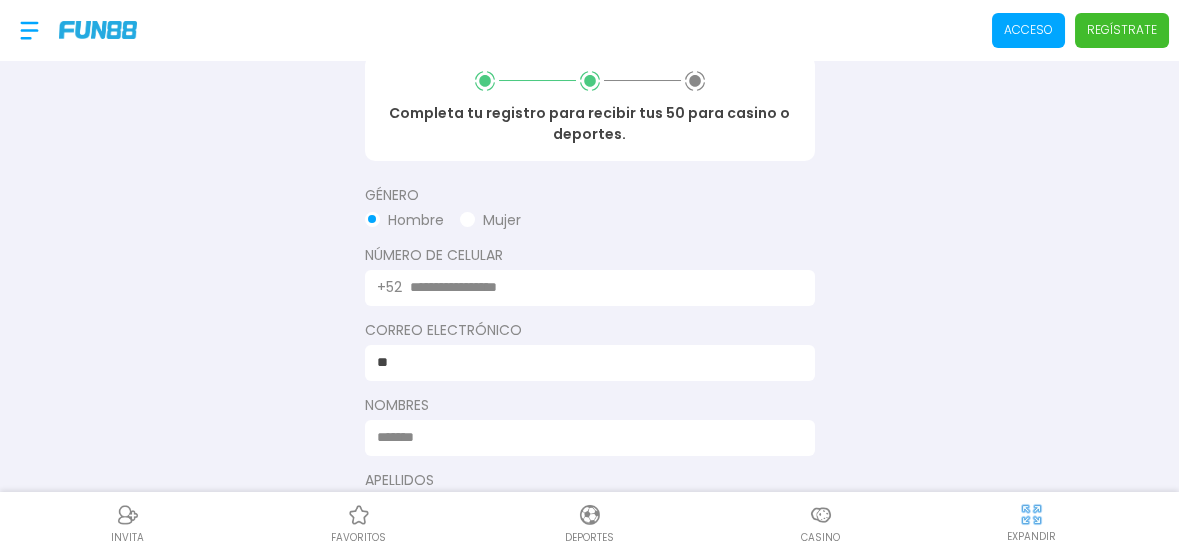 type on "**********" 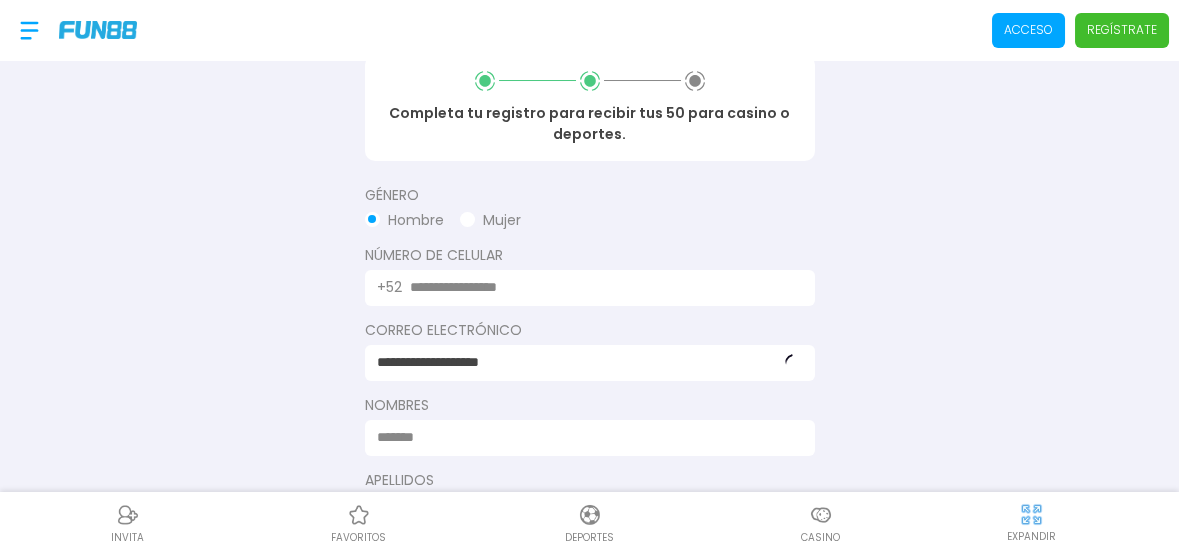click at bounding box center (584, 437) 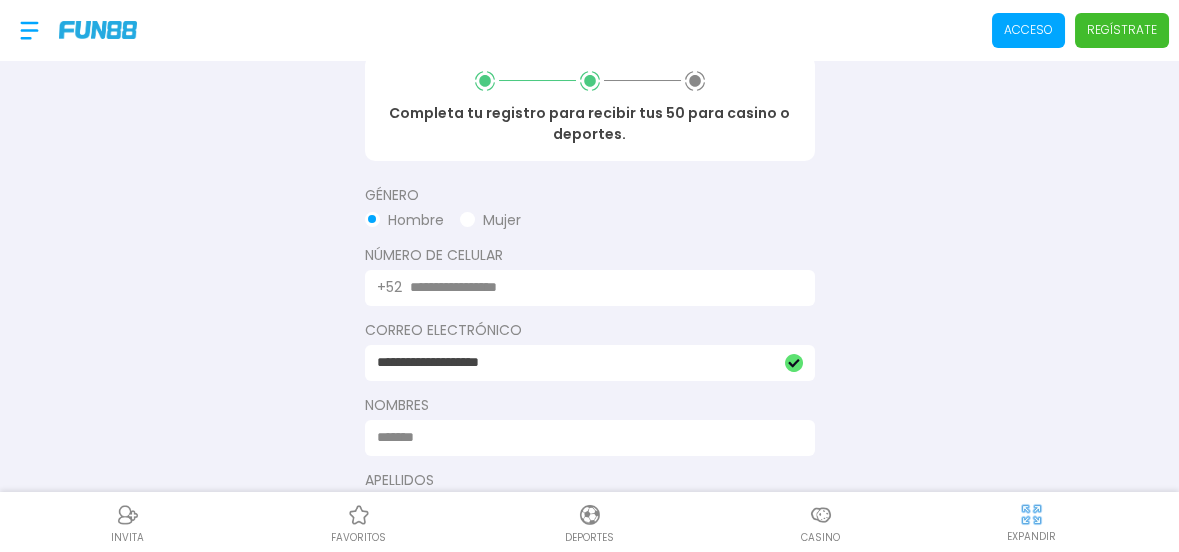 type on "*******" 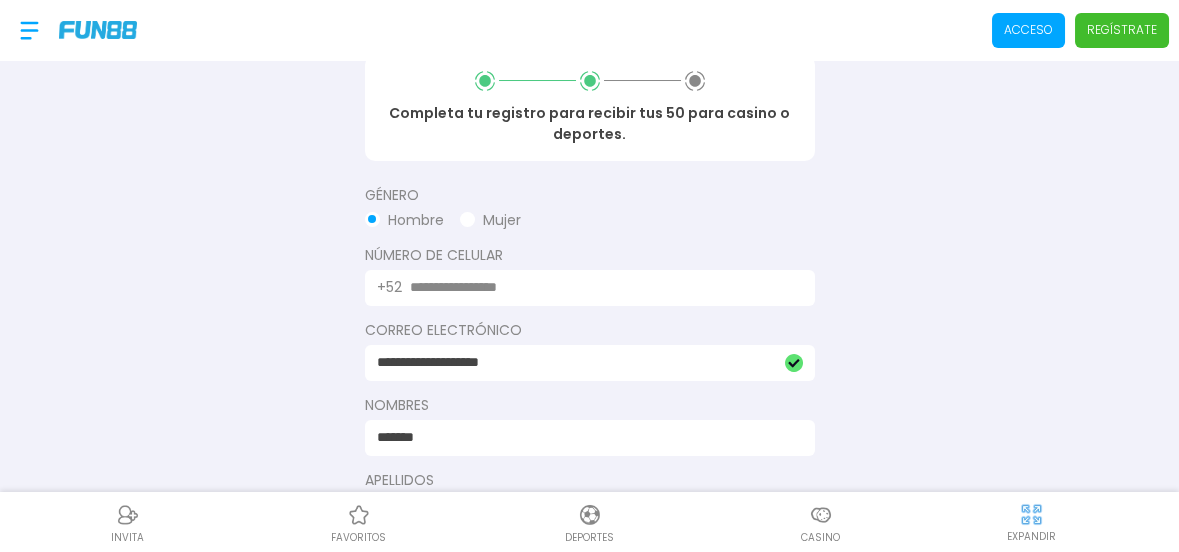 type on "**********" 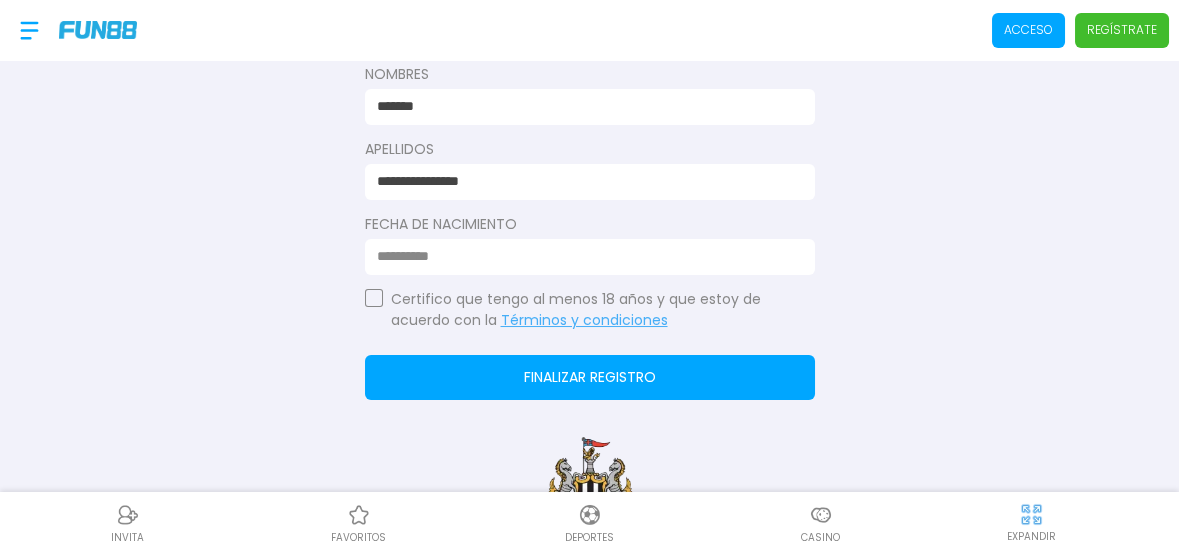 scroll, scrollTop: 666, scrollLeft: 0, axis: vertical 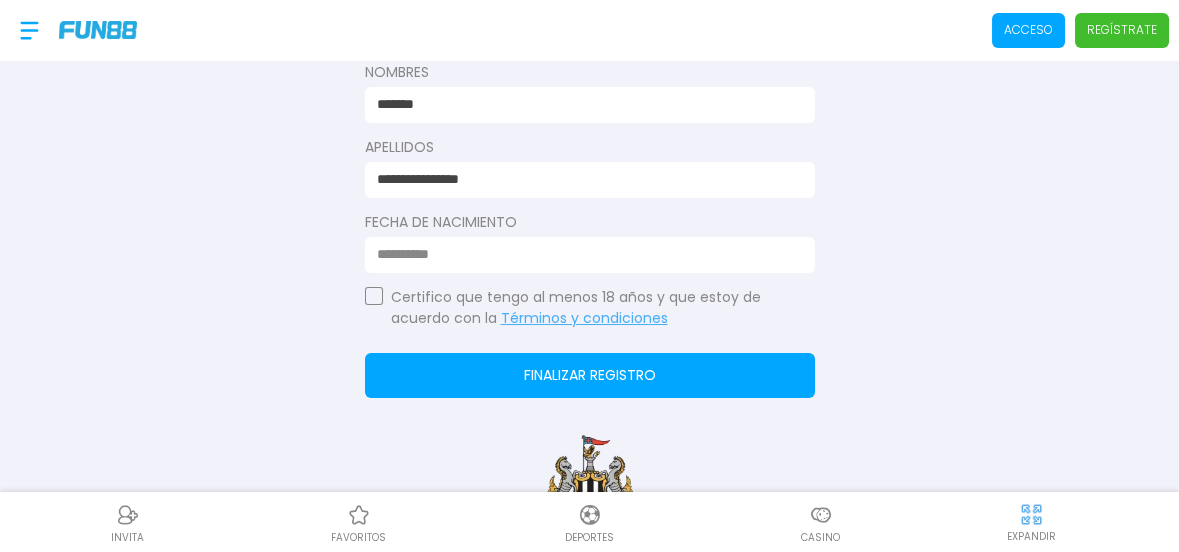 drag, startPoint x: 484, startPoint y: 264, endPoint x: 479, endPoint y: 246, distance: 18.681541 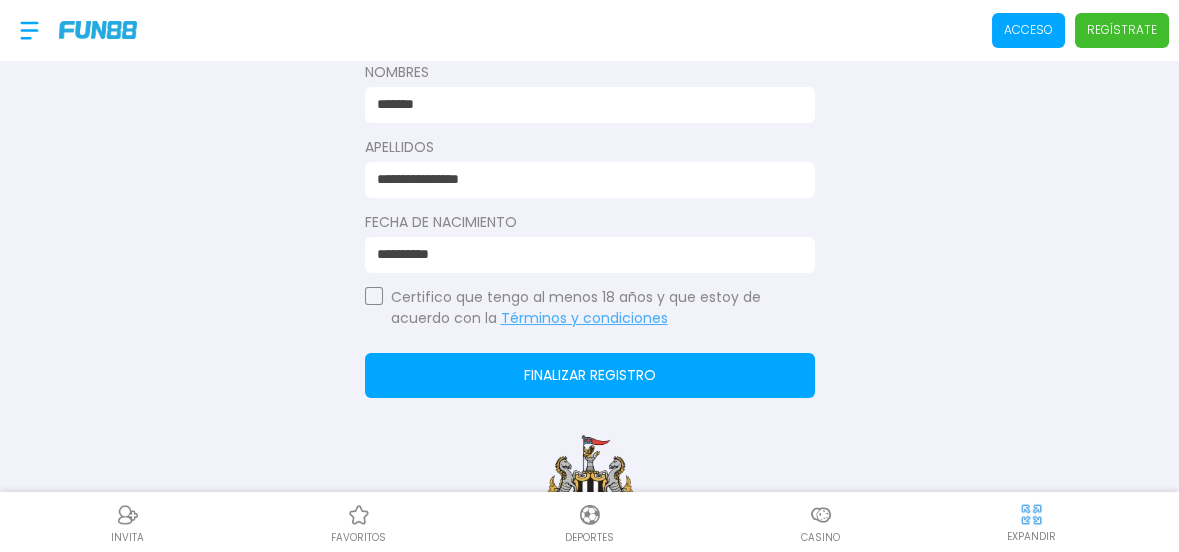 type on "**********" 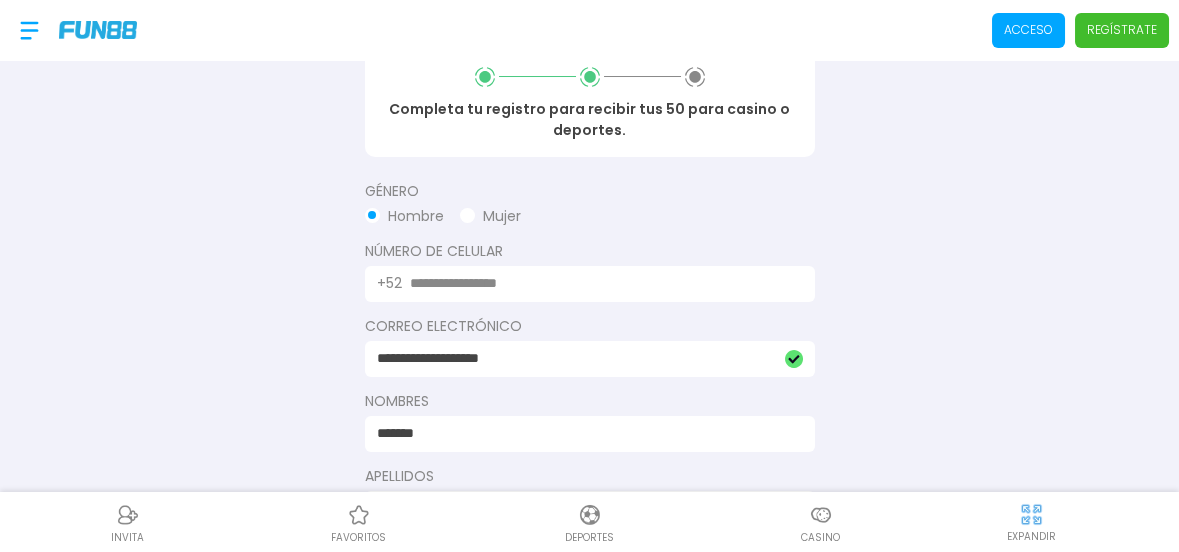 scroll, scrollTop: 333, scrollLeft: 0, axis: vertical 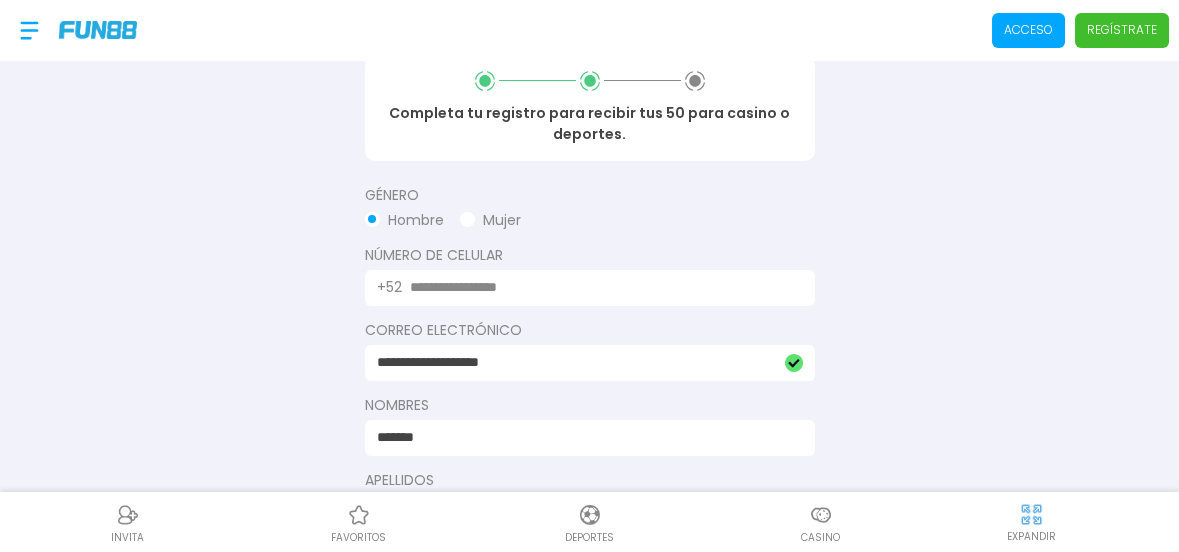 click at bounding box center [600, 287] 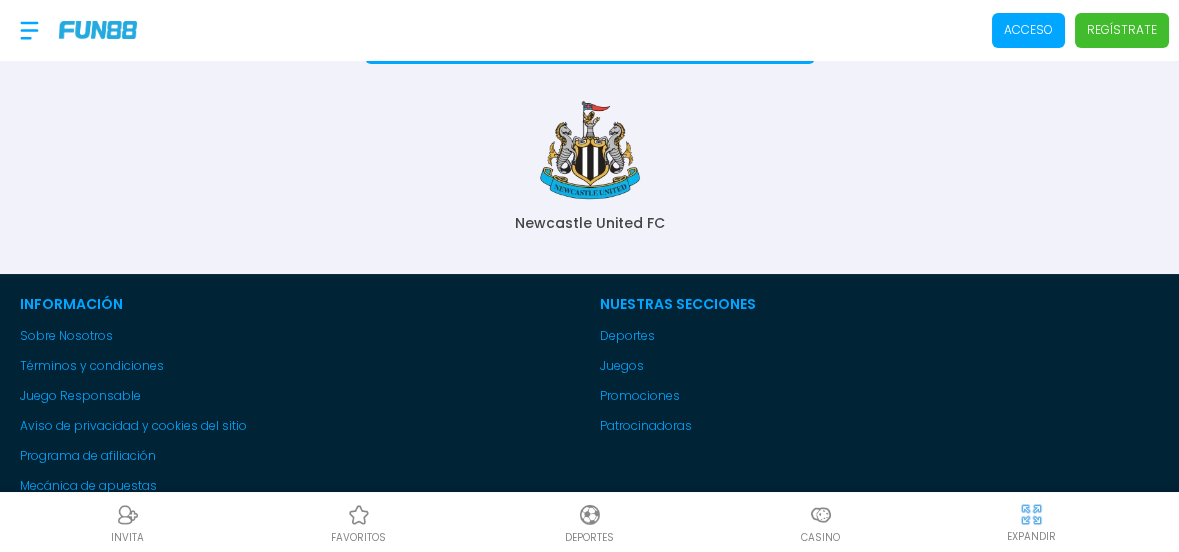 scroll, scrollTop: 666, scrollLeft: 0, axis: vertical 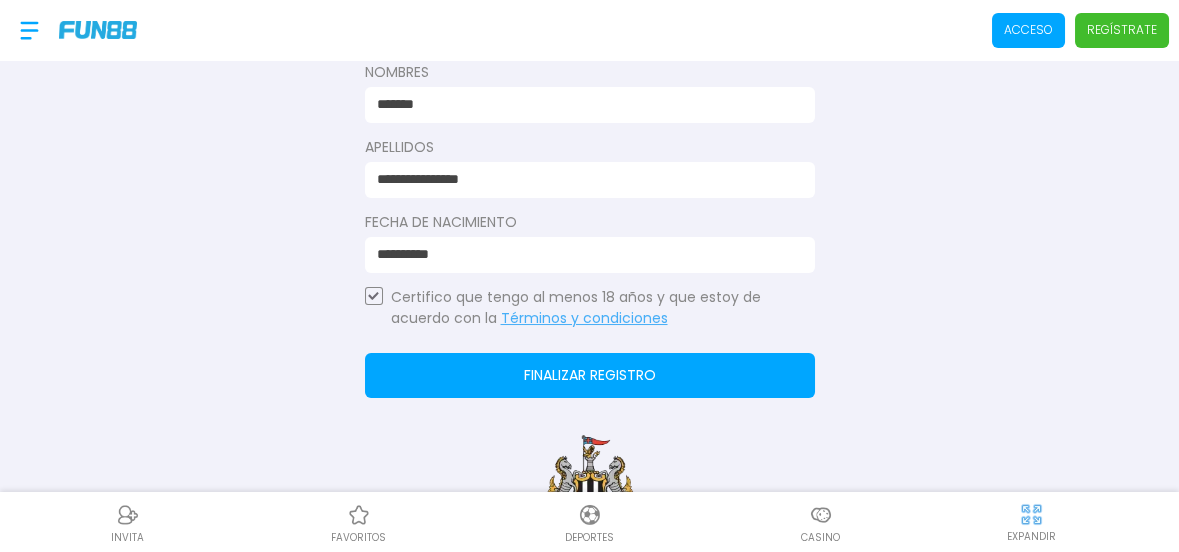 type on "**********" 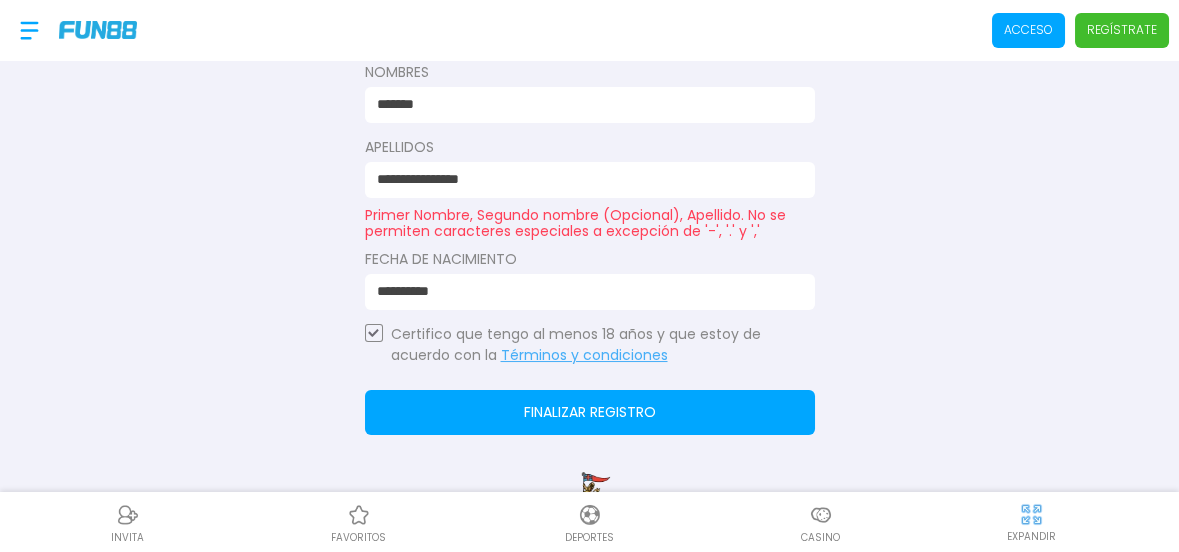 click on "**********" at bounding box center [584, 179] 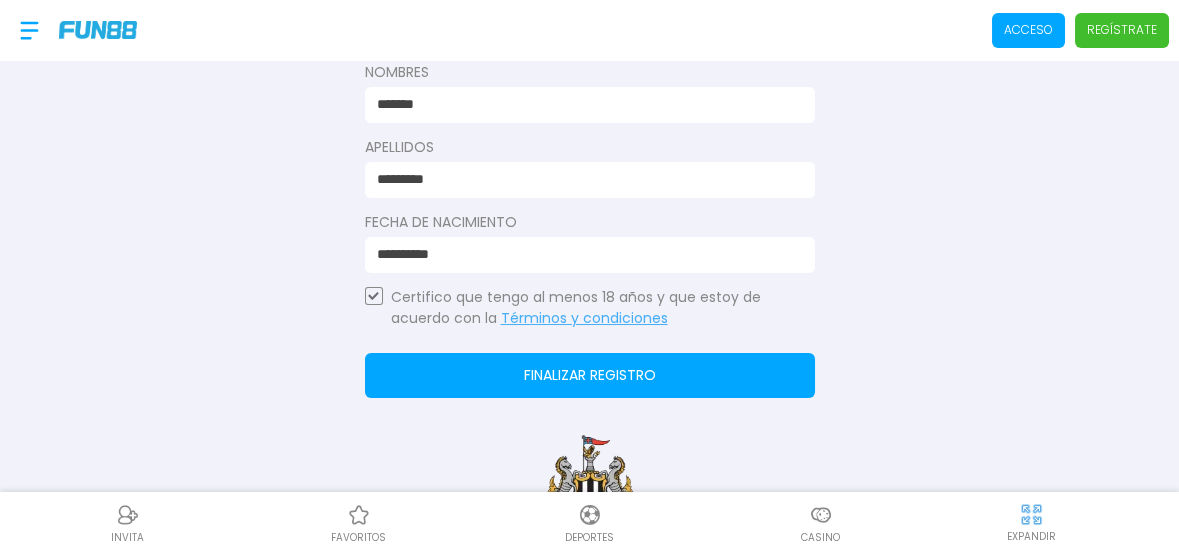 type on "********" 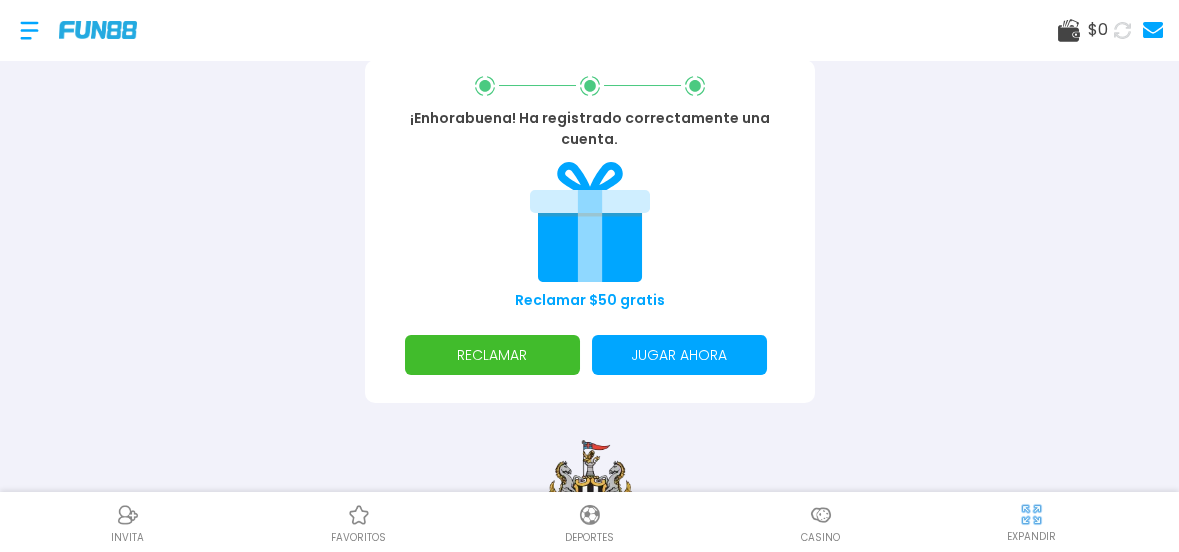 scroll, scrollTop: 333, scrollLeft: 0, axis: vertical 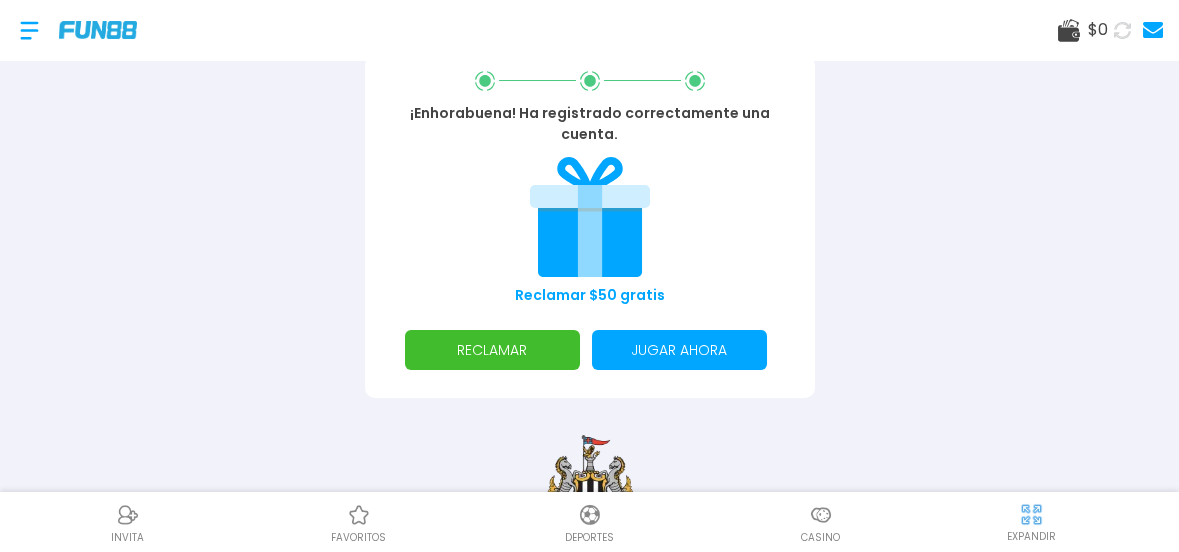 click on "RECLAMAR" at bounding box center [492, 350] 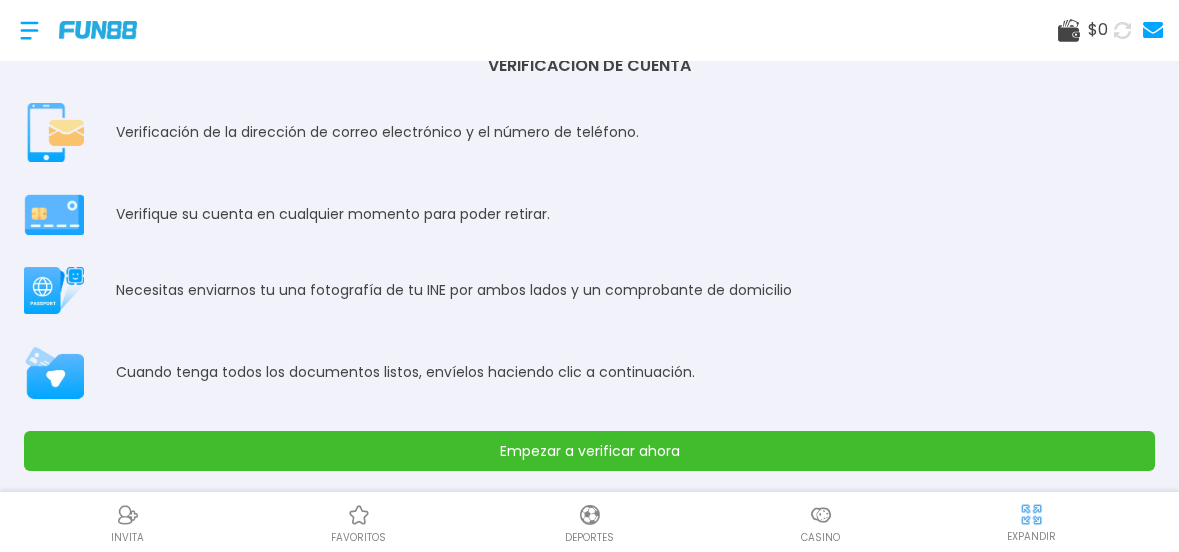 scroll, scrollTop: 59, scrollLeft: 0, axis: vertical 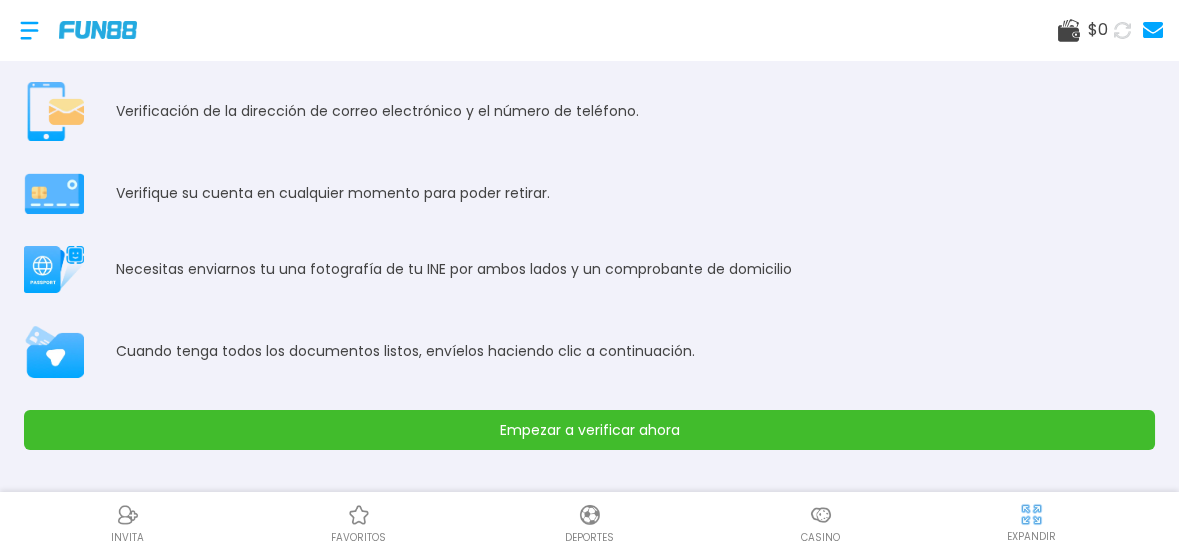 click on "Empezar a verificar ahora" at bounding box center (589, 430) 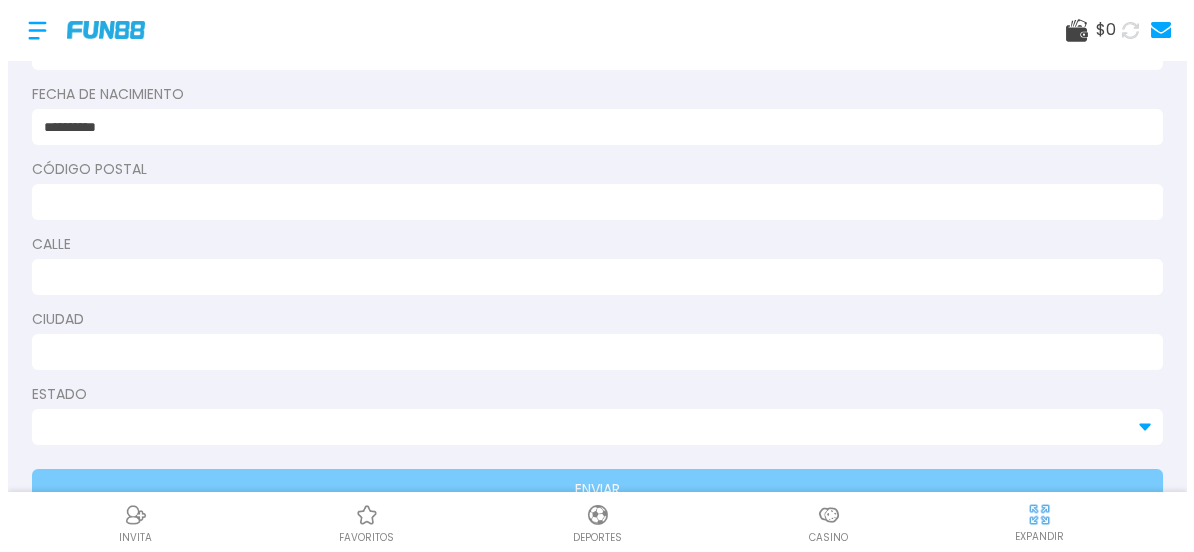 scroll, scrollTop: 333, scrollLeft: 0, axis: vertical 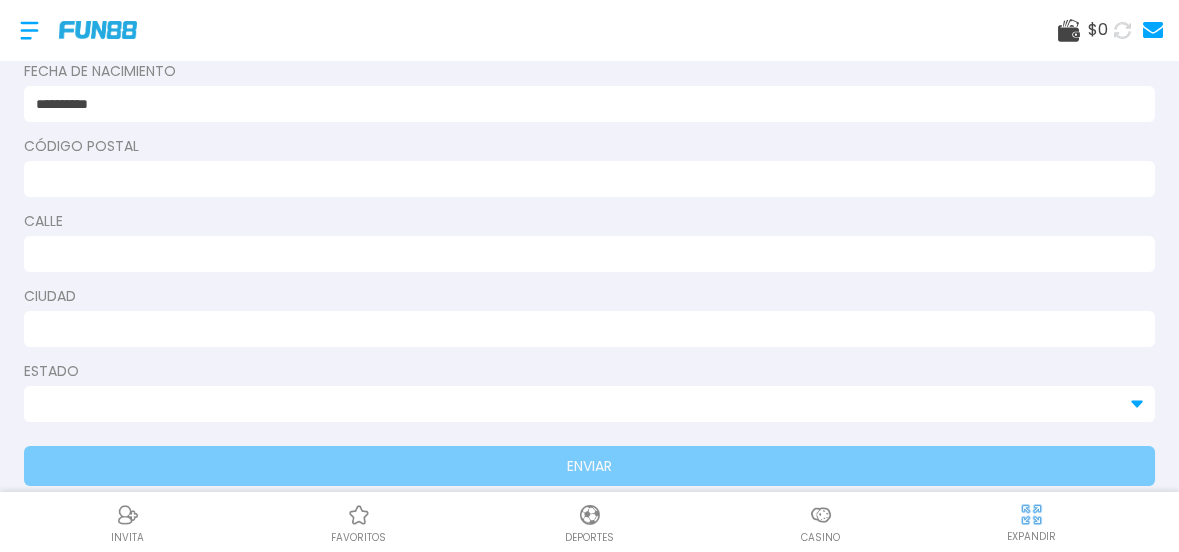 click at bounding box center (589, 179) 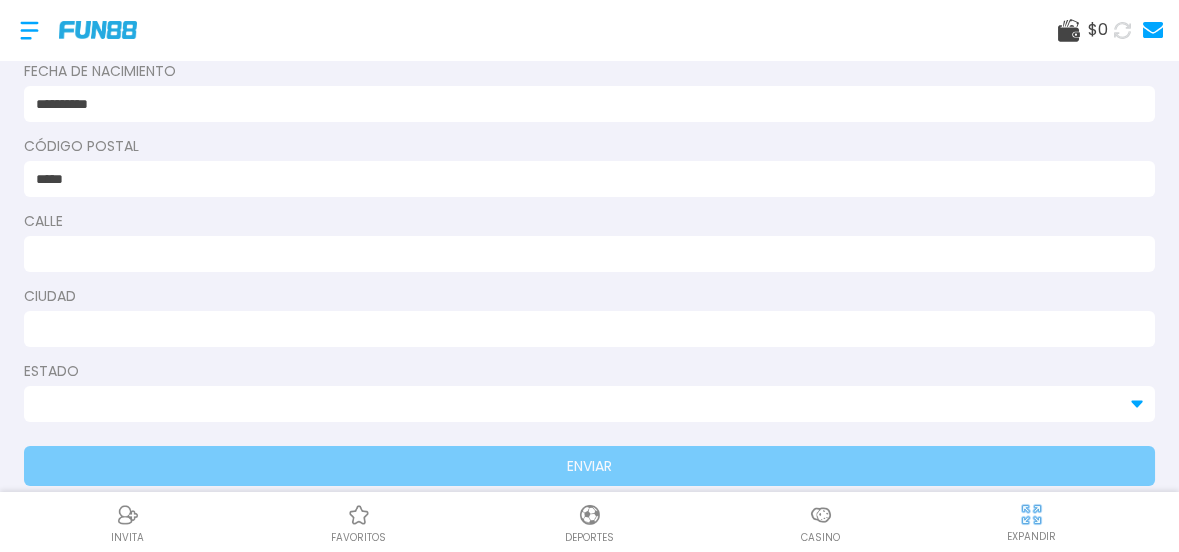 type on "*******" 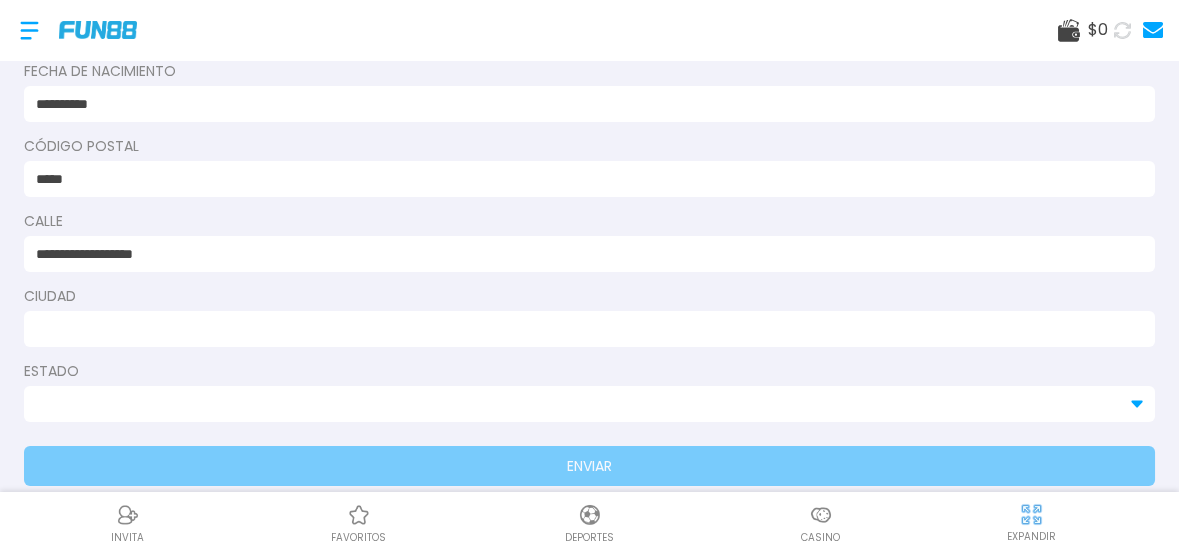 type on "**********" 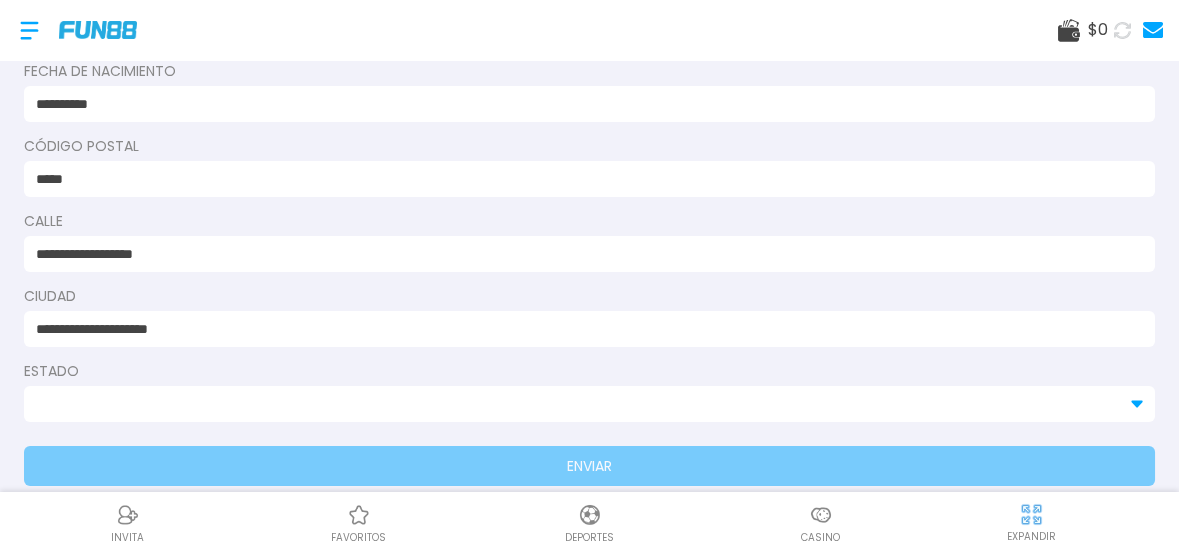 click at bounding box center [577, 404] 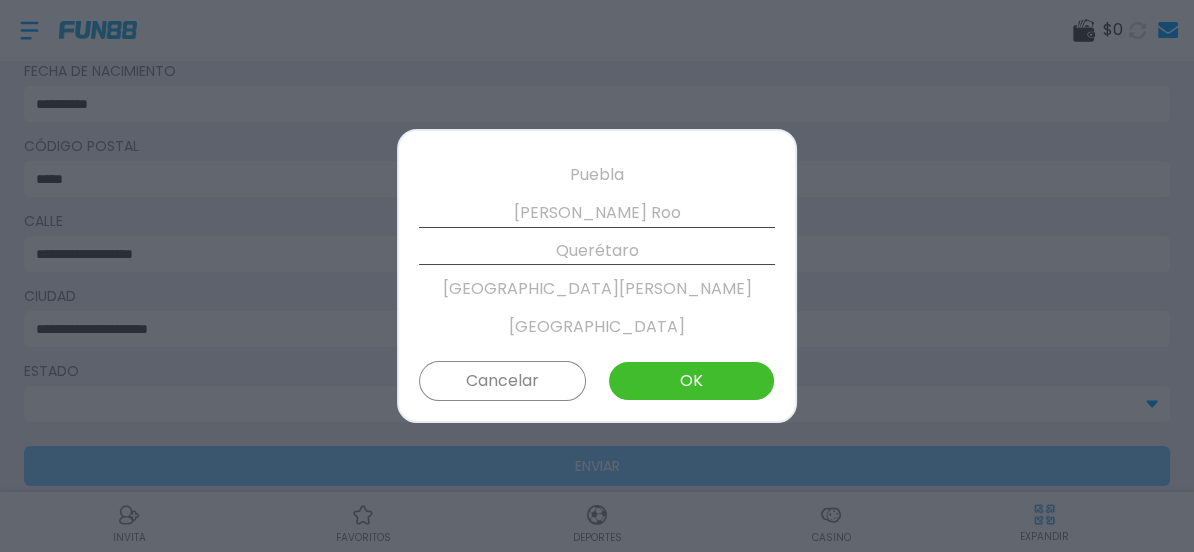 scroll, scrollTop: 835, scrollLeft: 0, axis: vertical 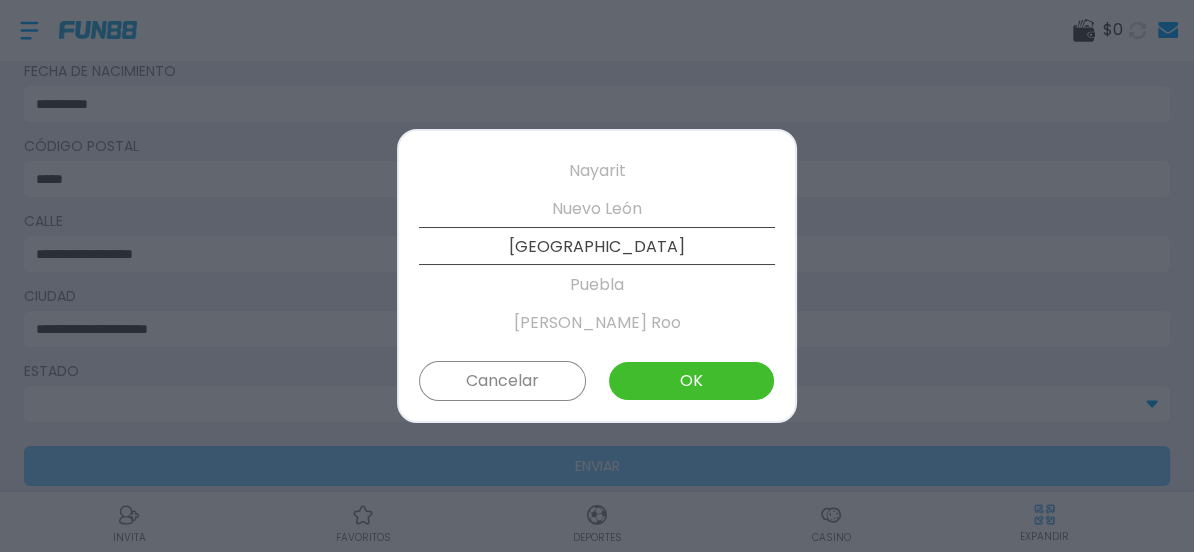 click on "OK" at bounding box center (691, 381) 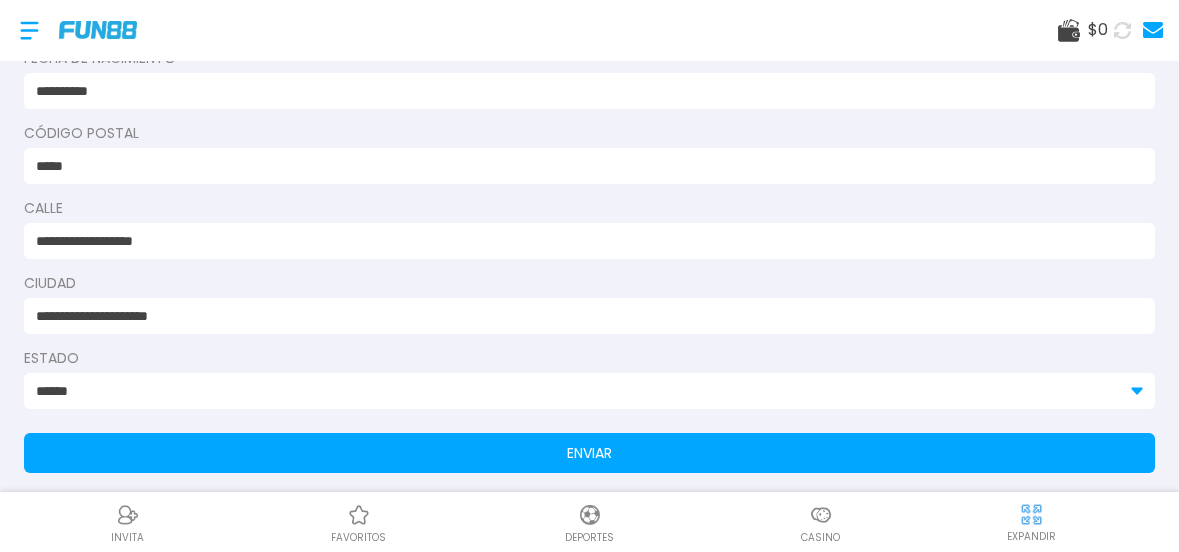 scroll, scrollTop: 358, scrollLeft: 0, axis: vertical 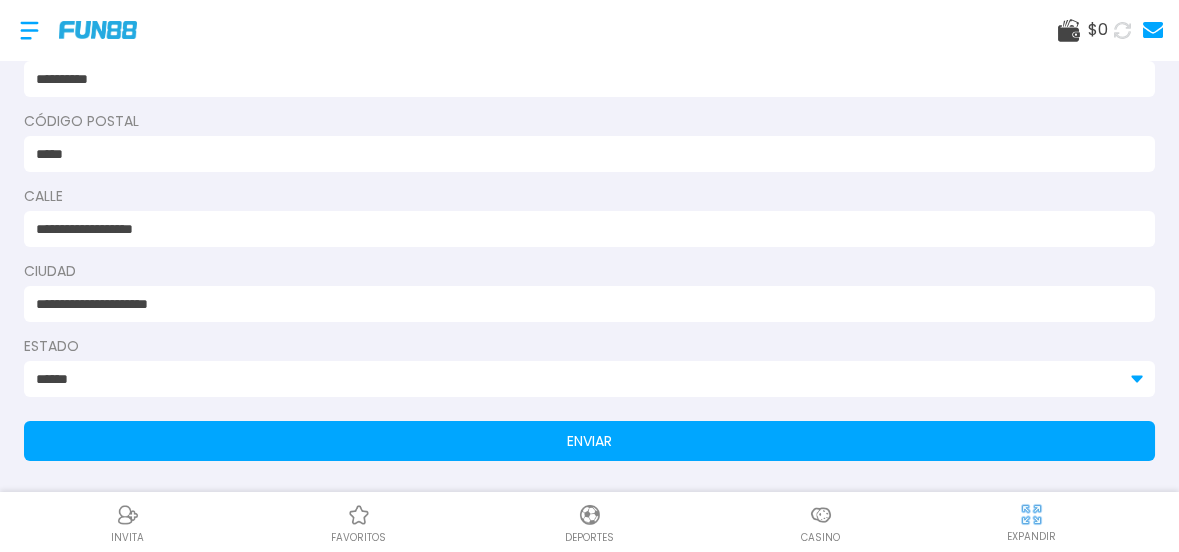 click on "ENVIAR" at bounding box center (589, 441) 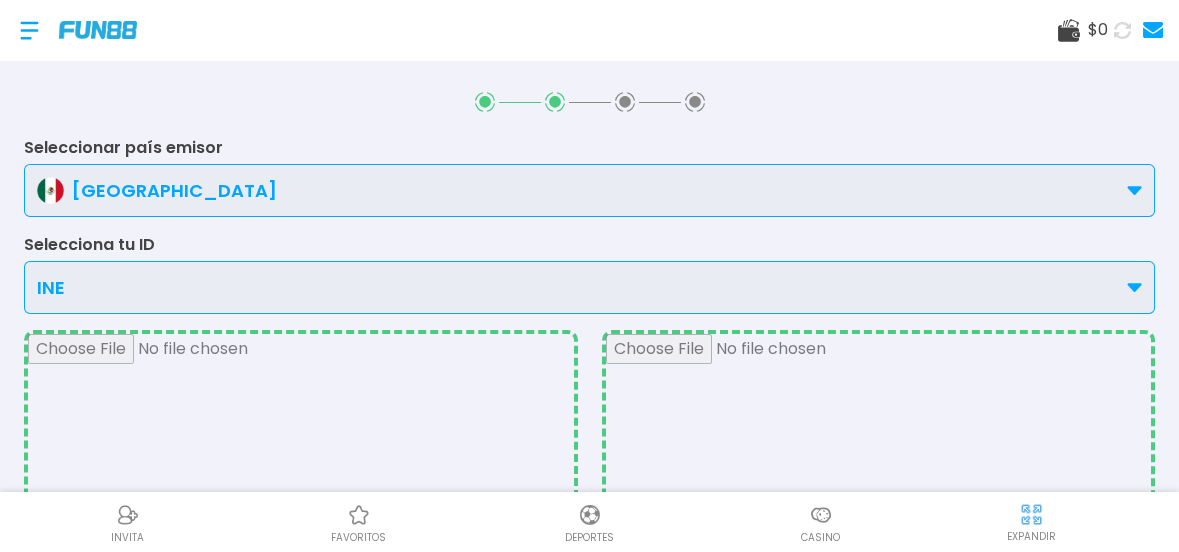 scroll, scrollTop: 333, scrollLeft: 0, axis: vertical 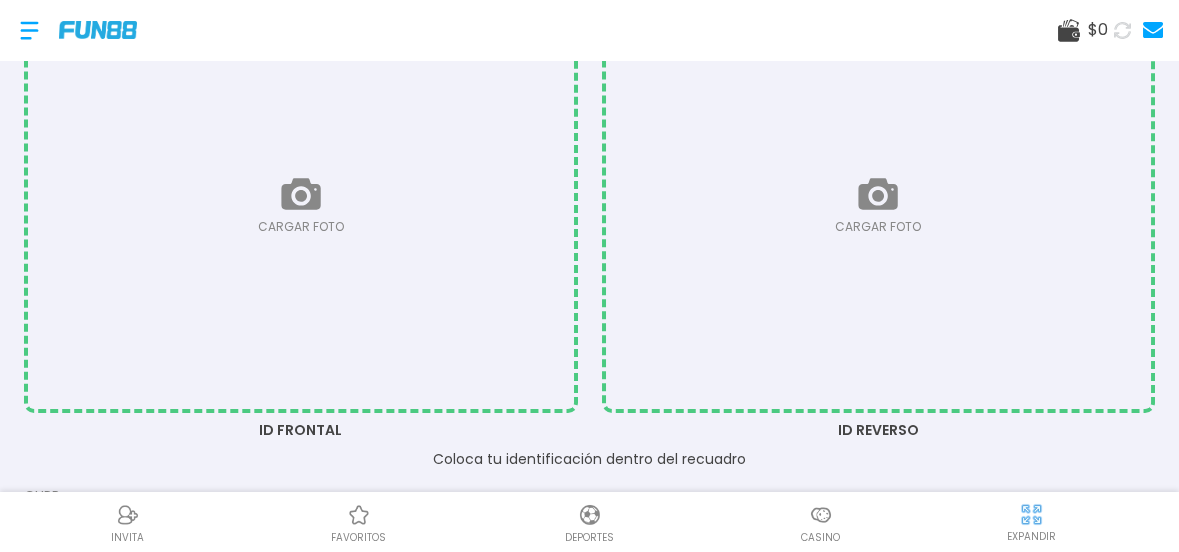 click at bounding box center [301, 205] 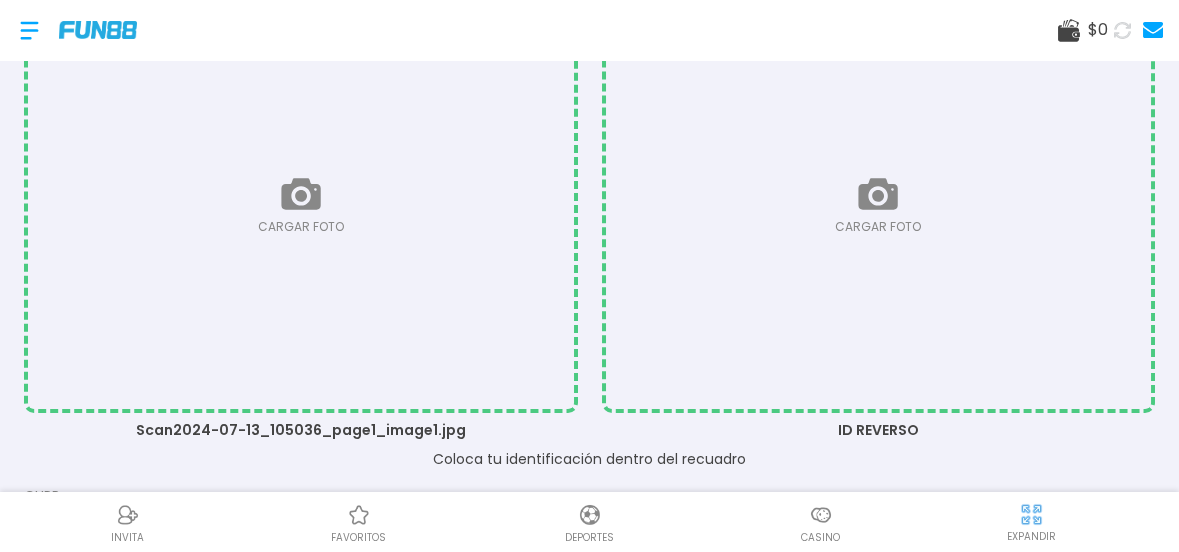 click at bounding box center (879, 205) 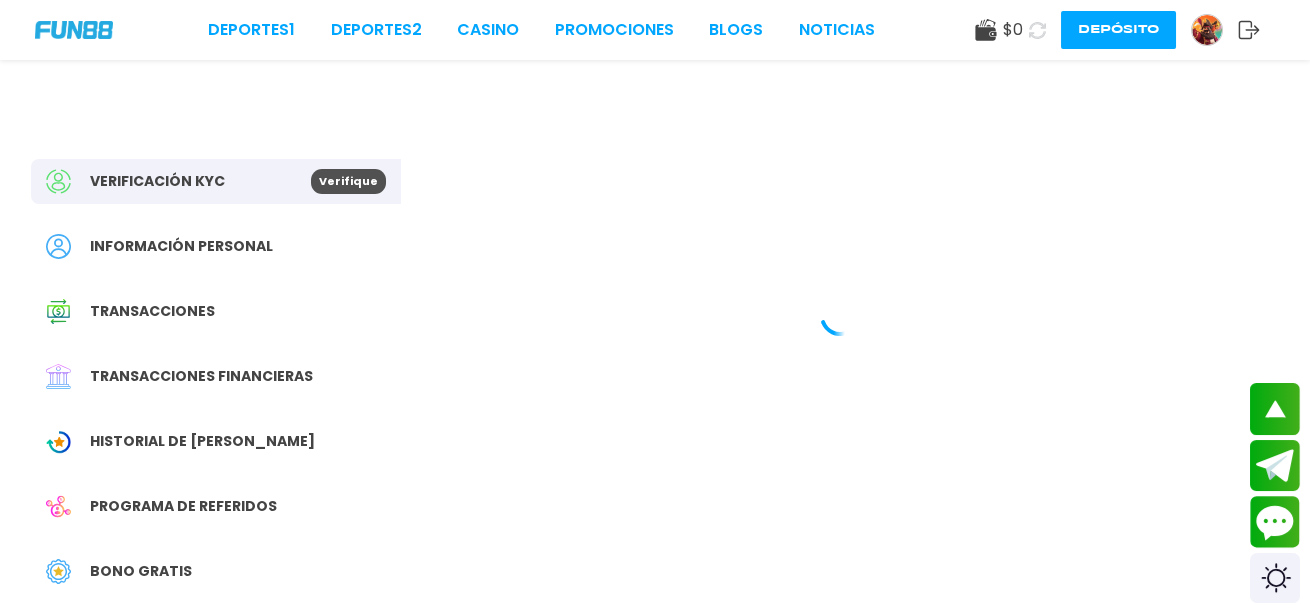 scroll, scrollTop: 0, scrollLeft: 0, axis: both 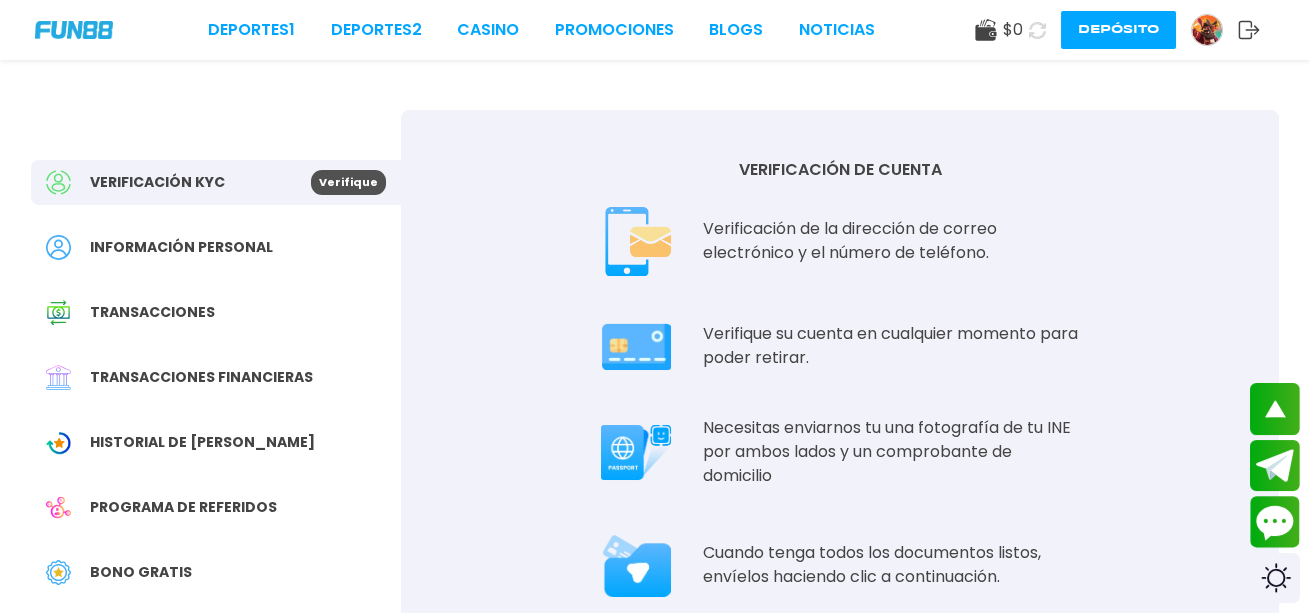 click on "Verificación KYC" at bounding box center [178, 182] 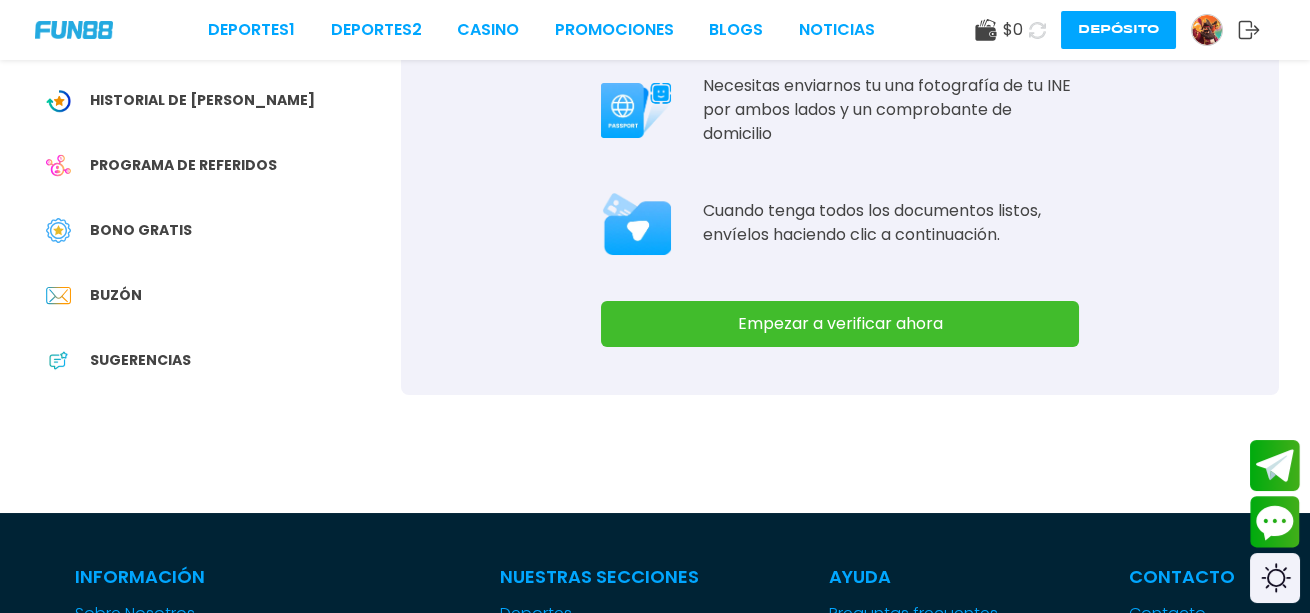 scroll, scrollTop: 370, scrollLeft: 0, axis: vertical 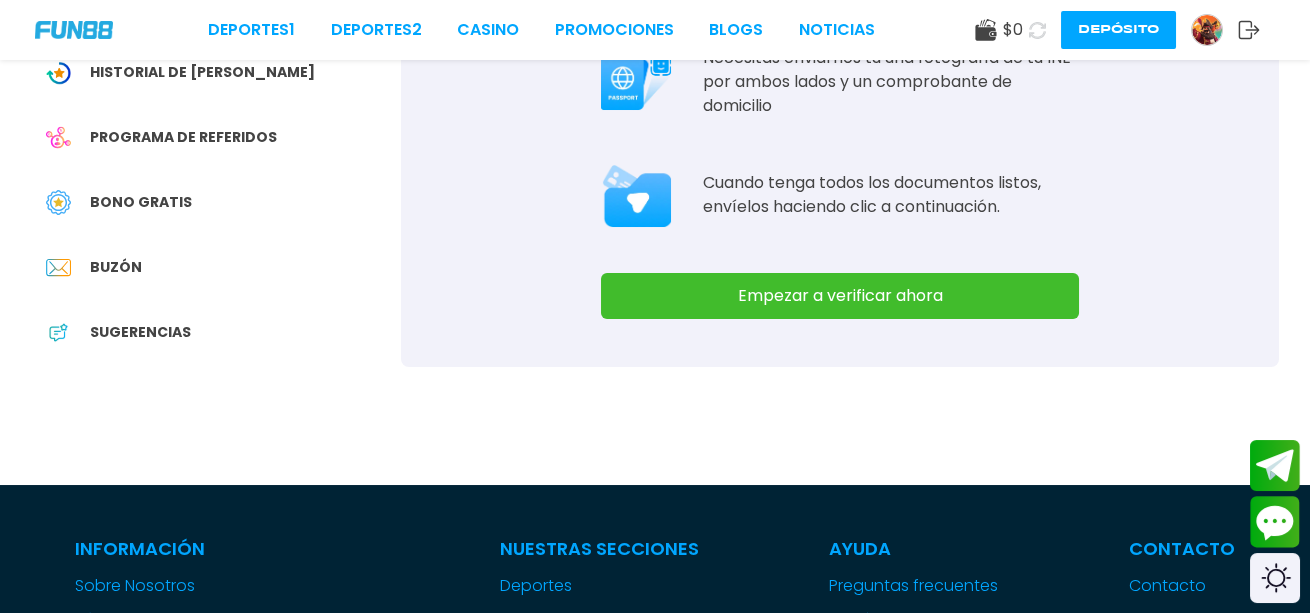 click on "Empezar a verificar ahora" at bounding box center [840, 296] 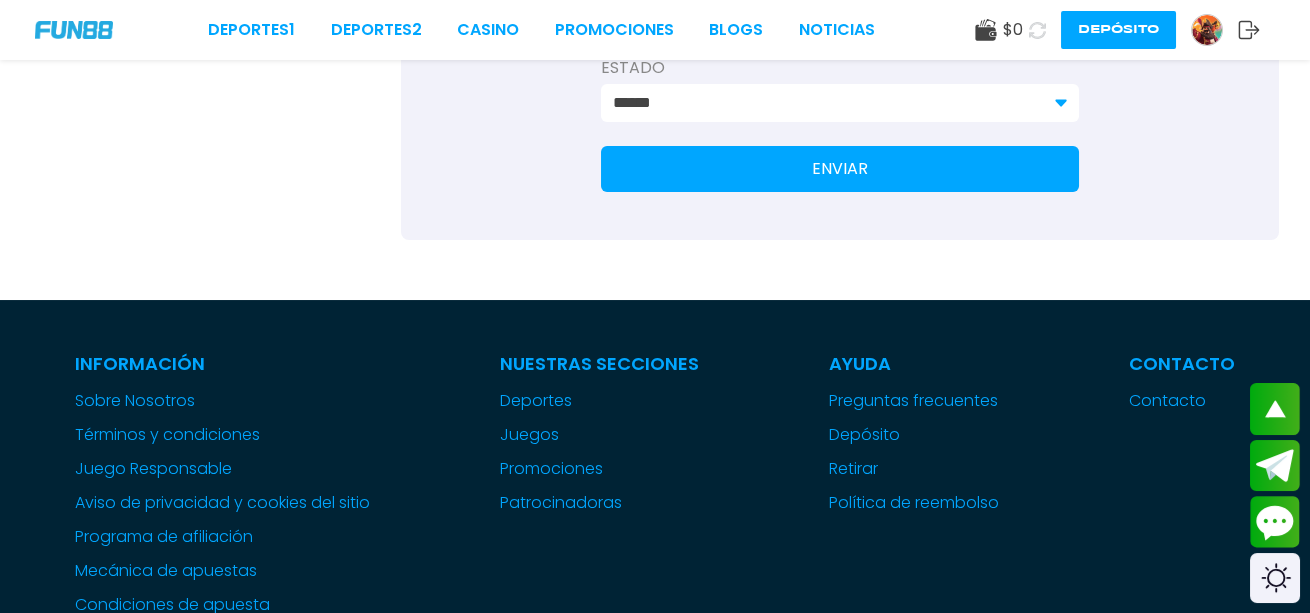 scroll, scrollTop: 370, scrollLeft: 0, axis: vertical 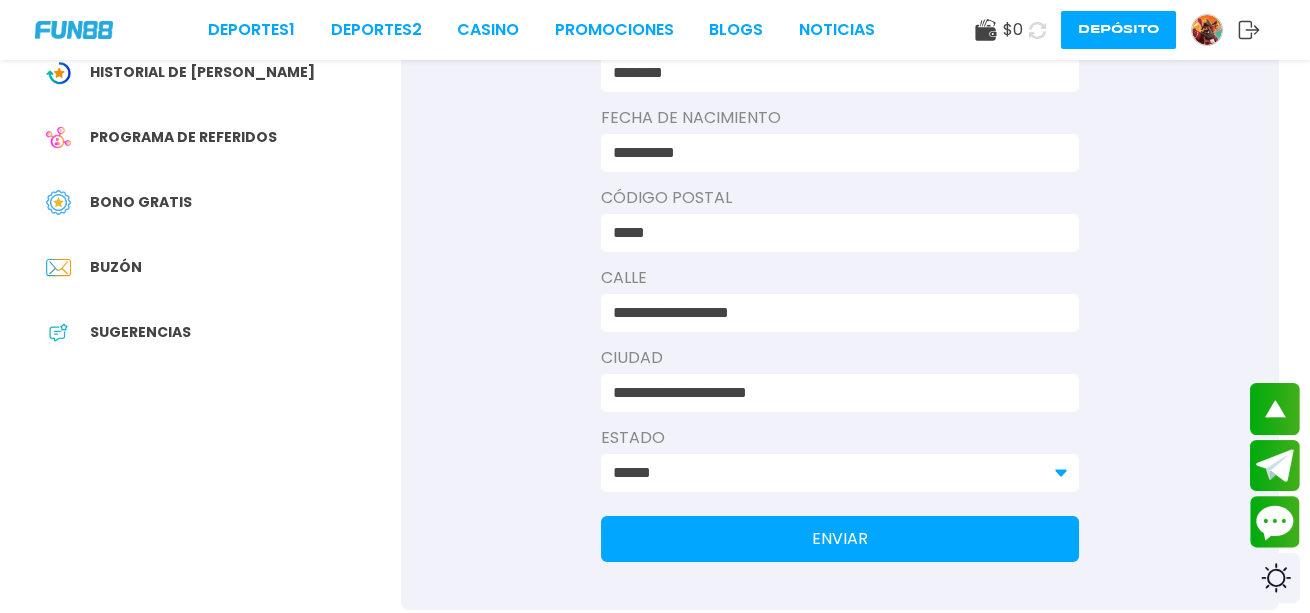 click on "ENVIAR" at bounding box center (840, 539) 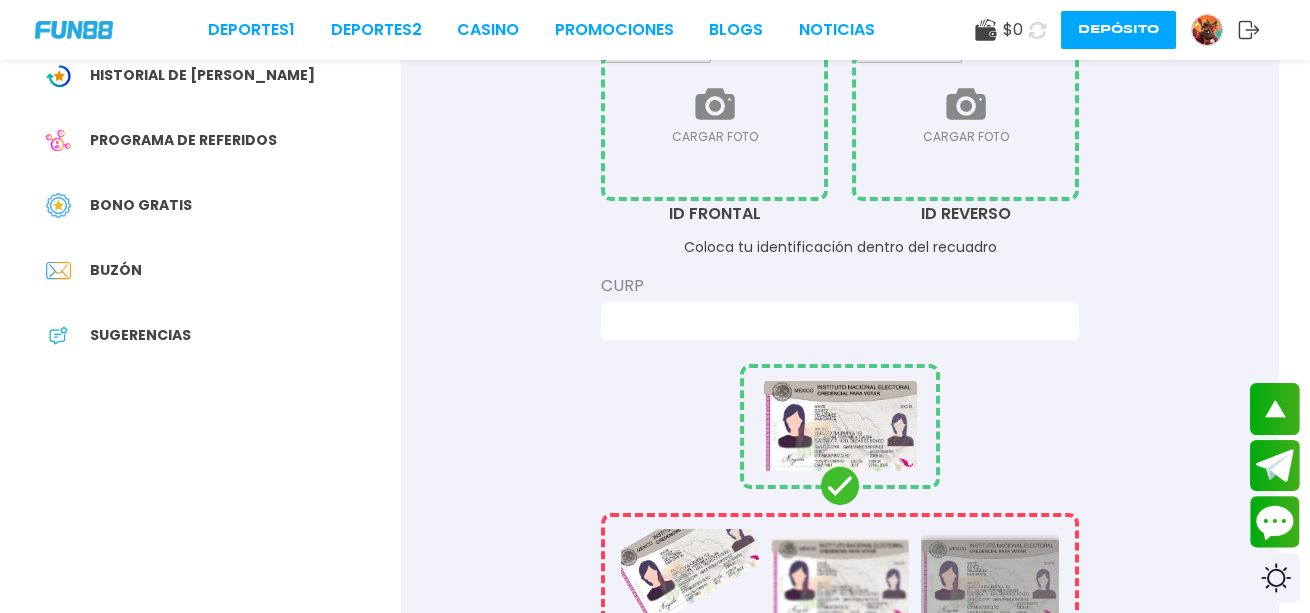 scroll, scrollTop: 370, scrollLeft: 0, axis: vertical 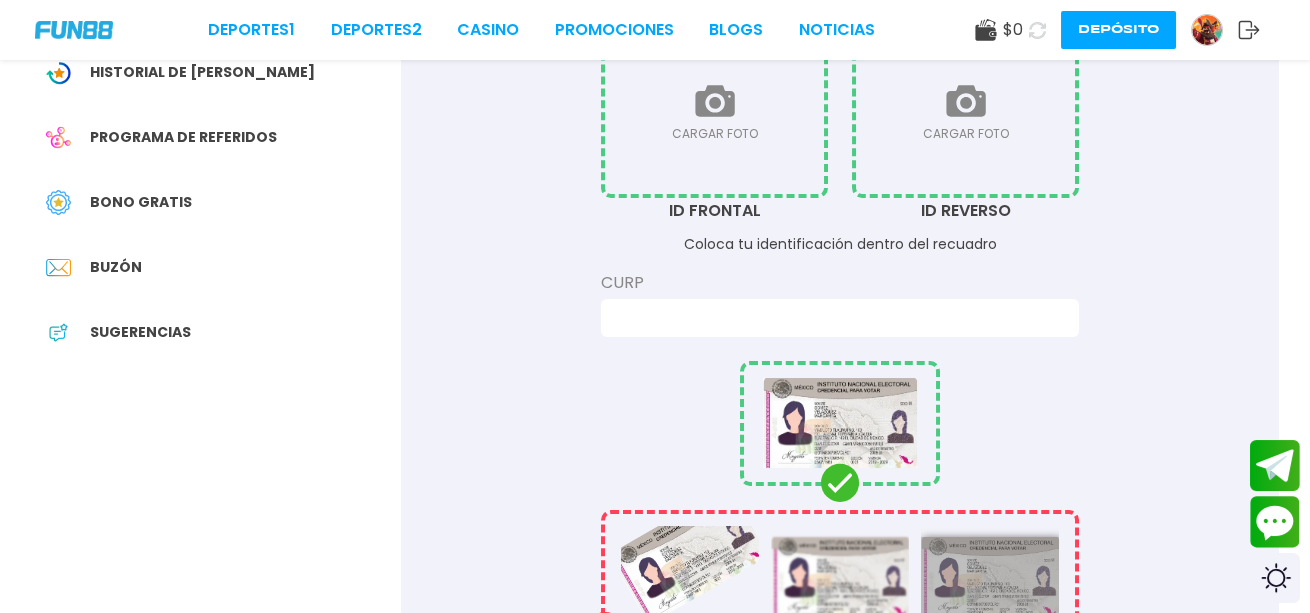click at bounding box center [714, 112] 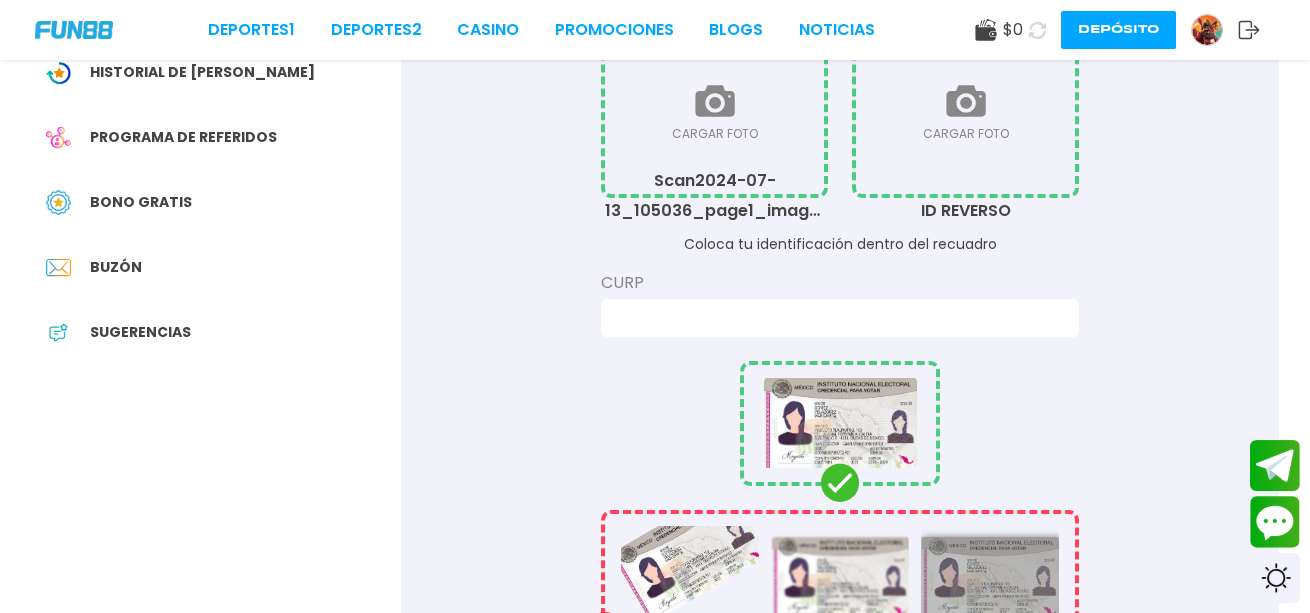 click at bounding box center [965, 112] 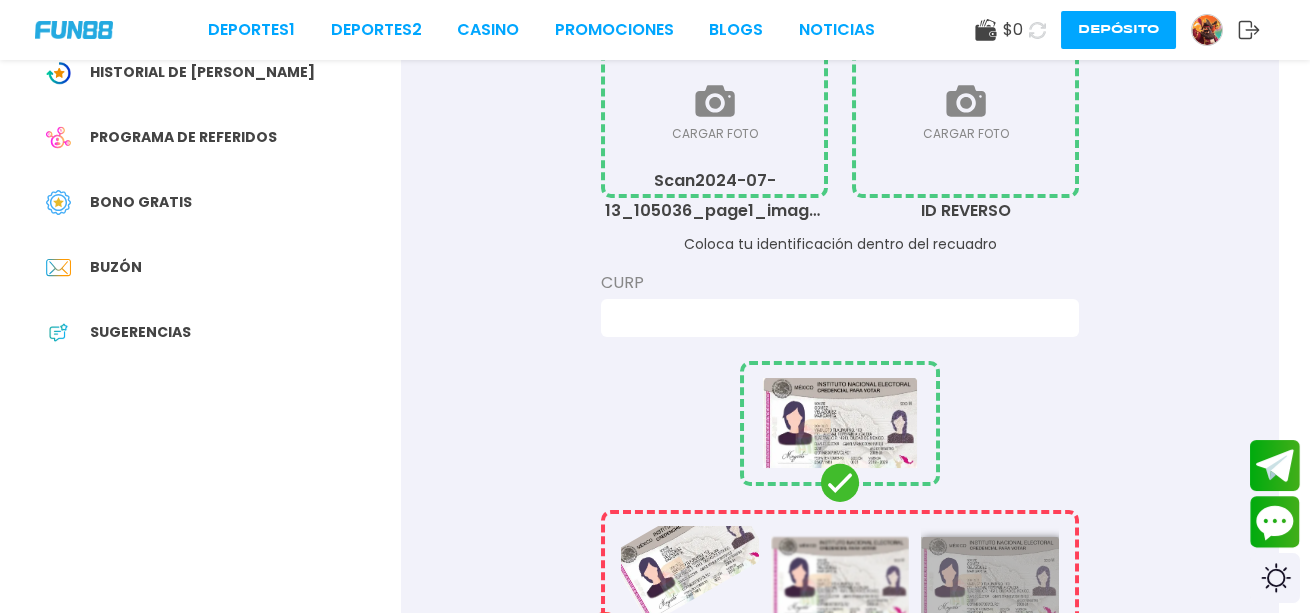 type on "**********" 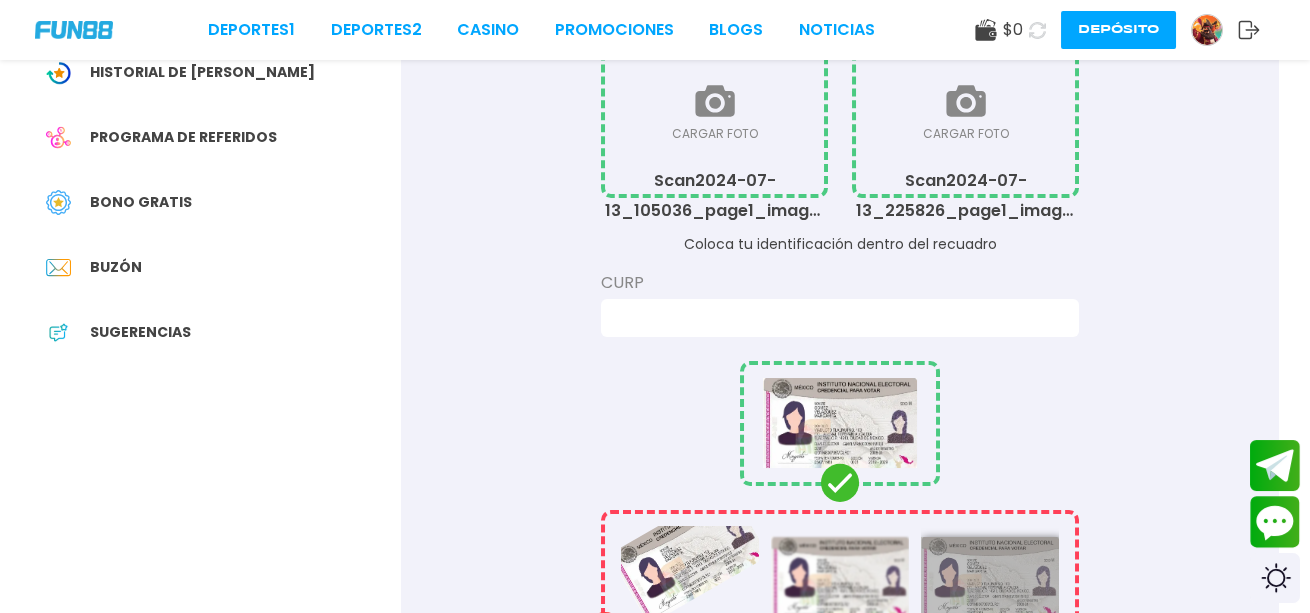 click at bounding box center [834, 318] 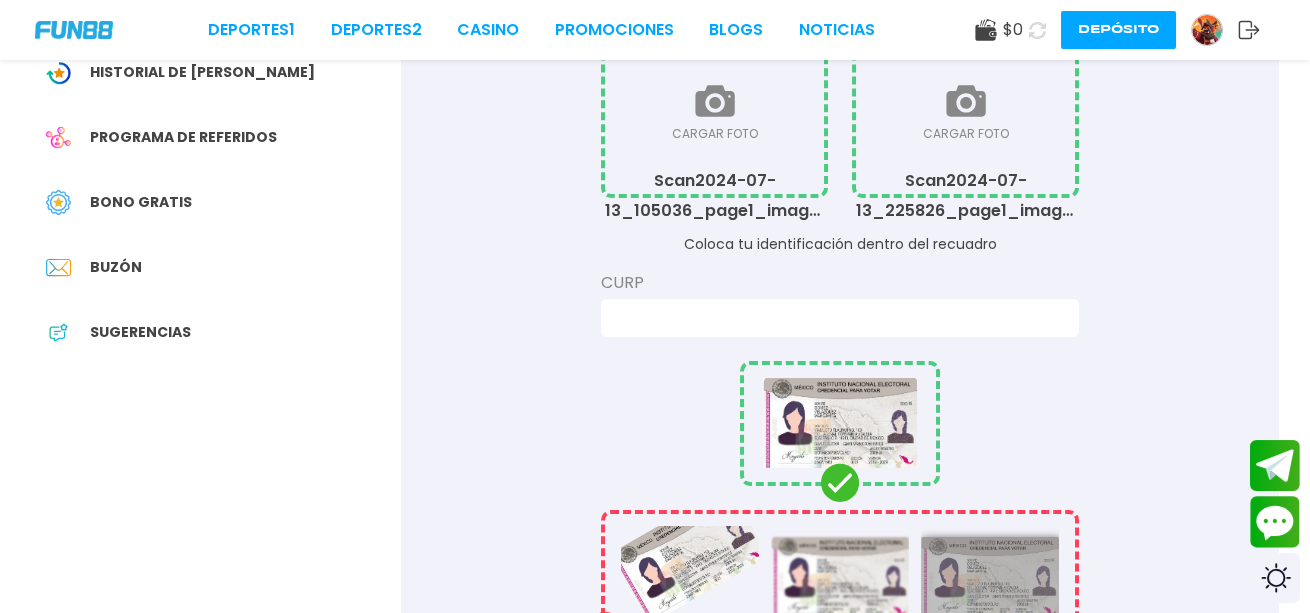 type on "**********" 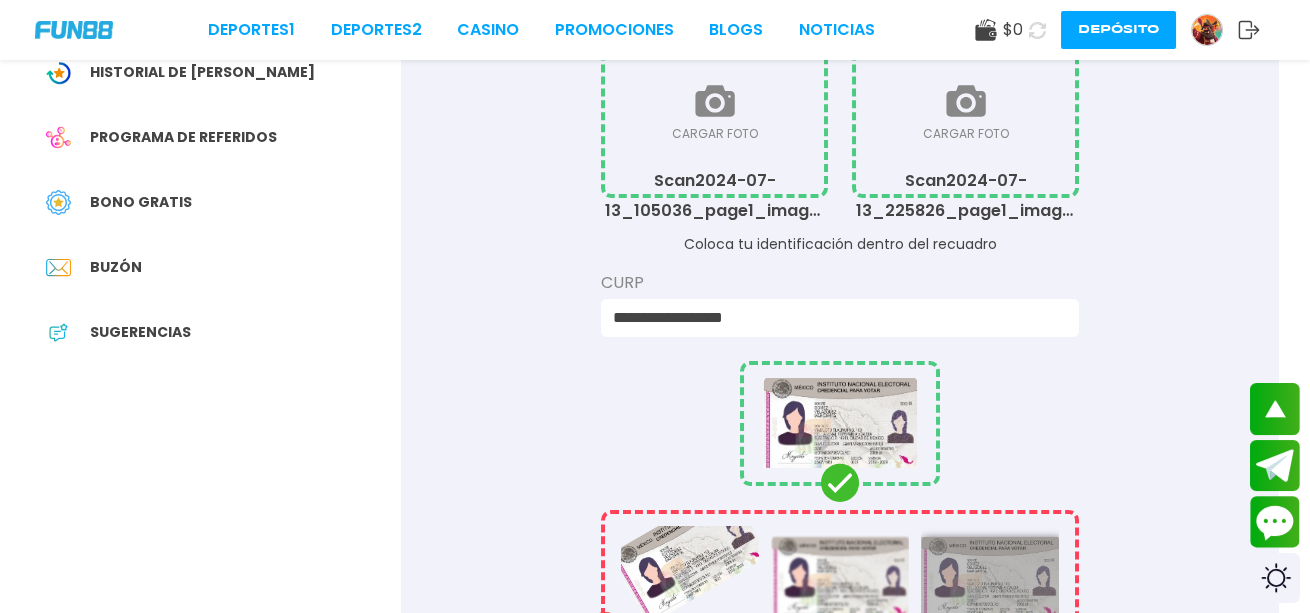 scroll, scrollTop: 740, scrollLeft: 0, axis: vertical 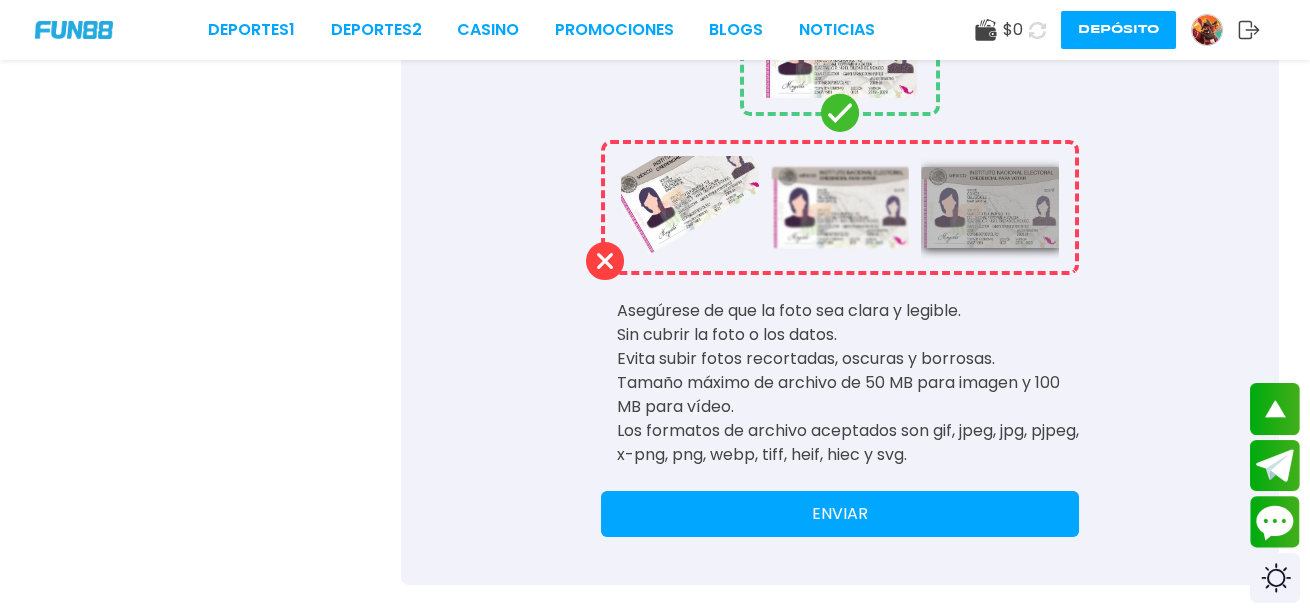 click on "ENVIAR" at bounding box center [840, 514] 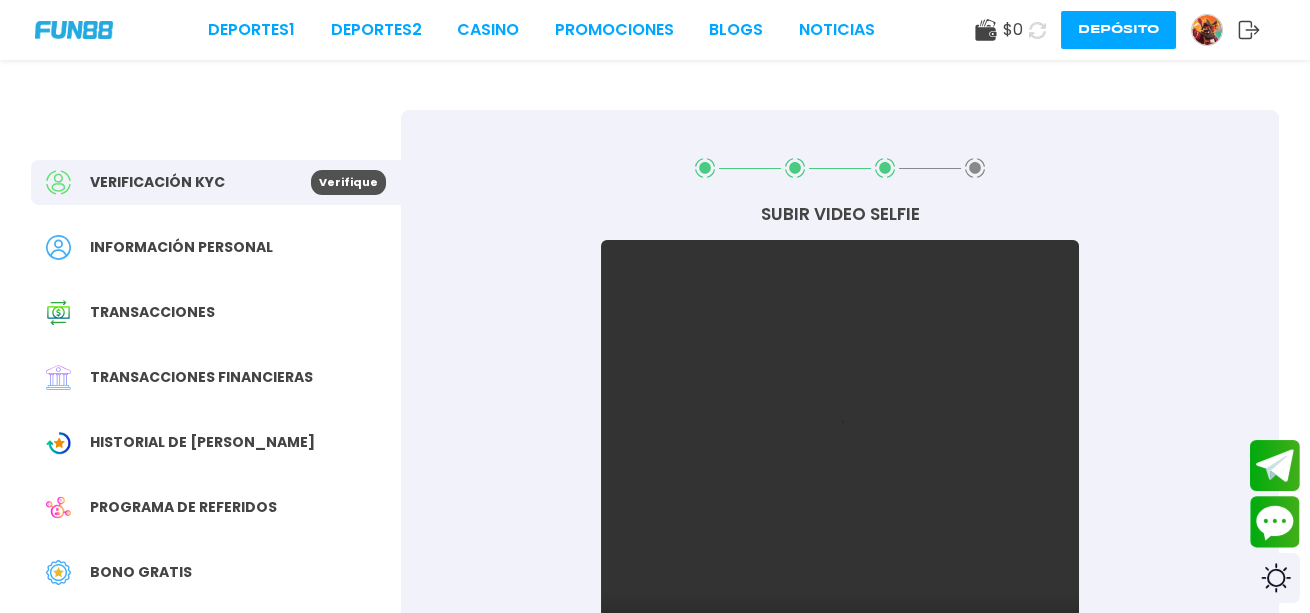 scroll, scrollTop: 370, scrollLeft: 0, axis: vertical 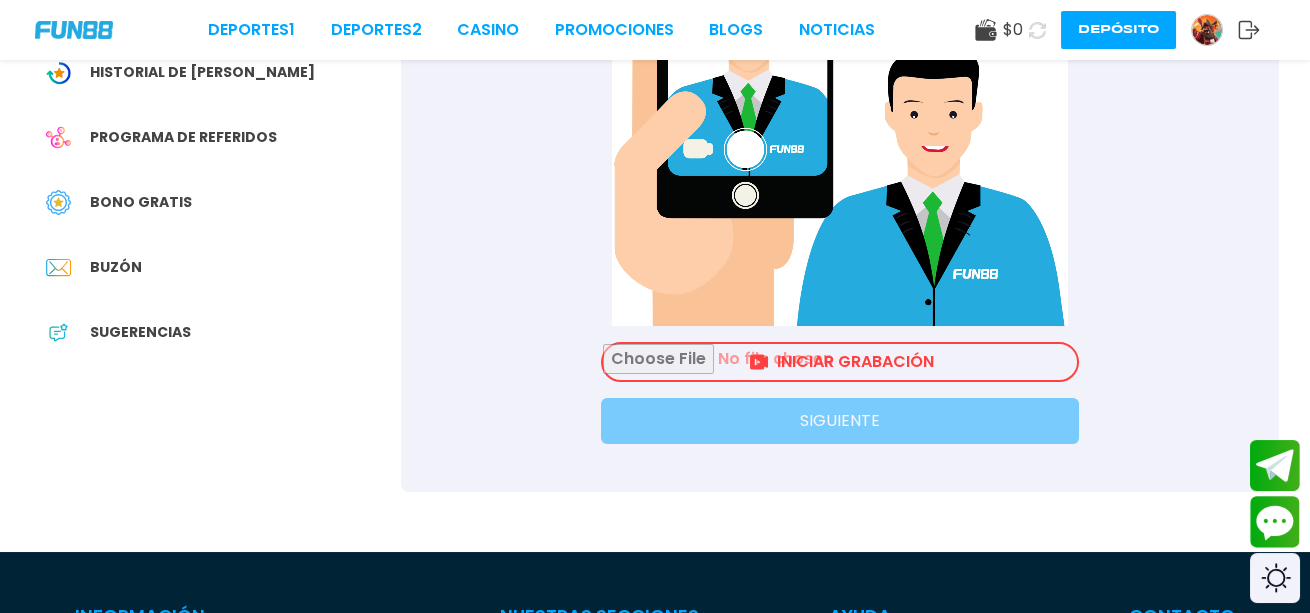 click at bounding box center [840, 362] 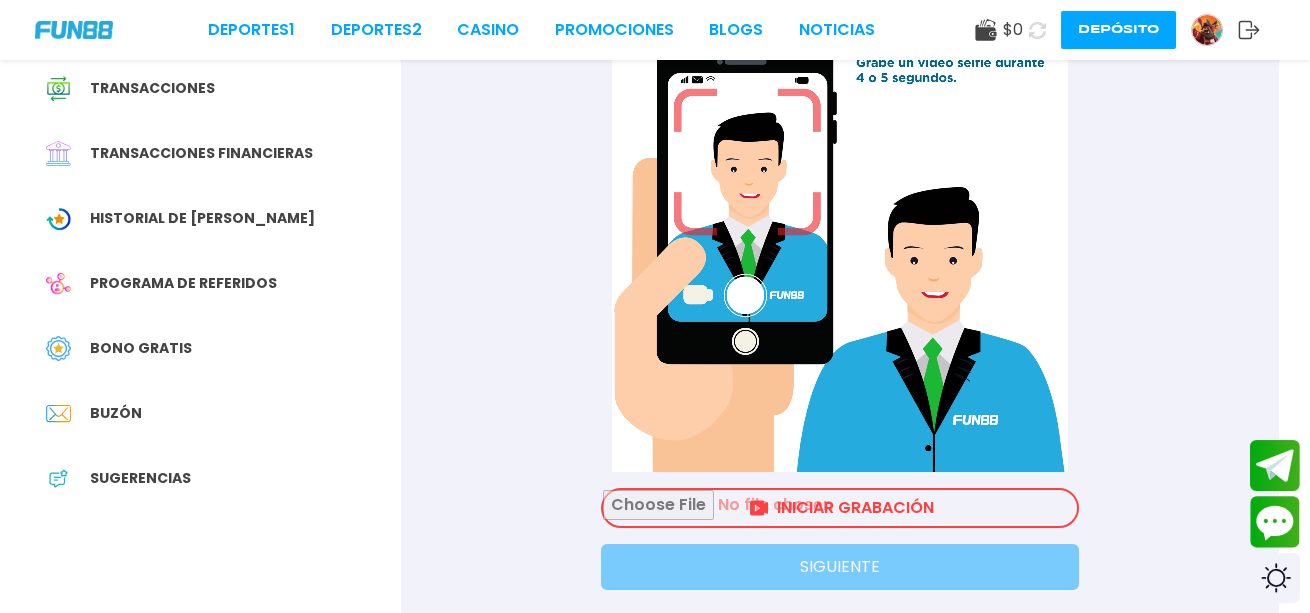 scroll, scrollTop: 0, scrollLeft: 0, axis: both 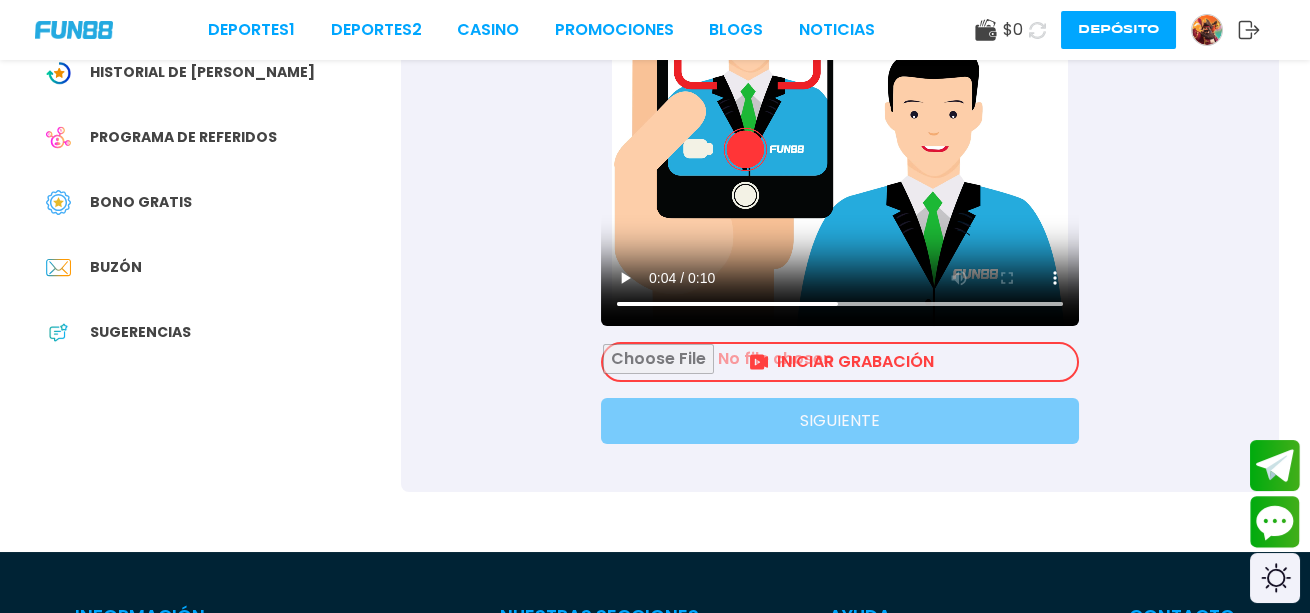 click at bounding box center [840, 362] 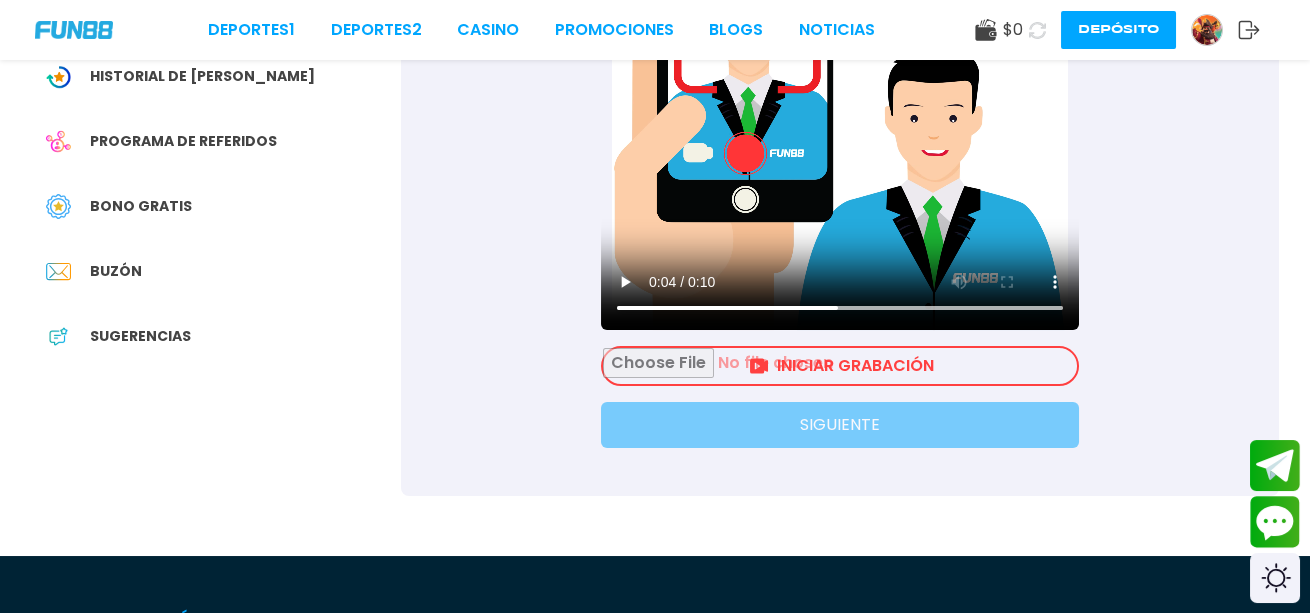scroll, scrollTop: 370, scrollLeft: 0, axis: vertical 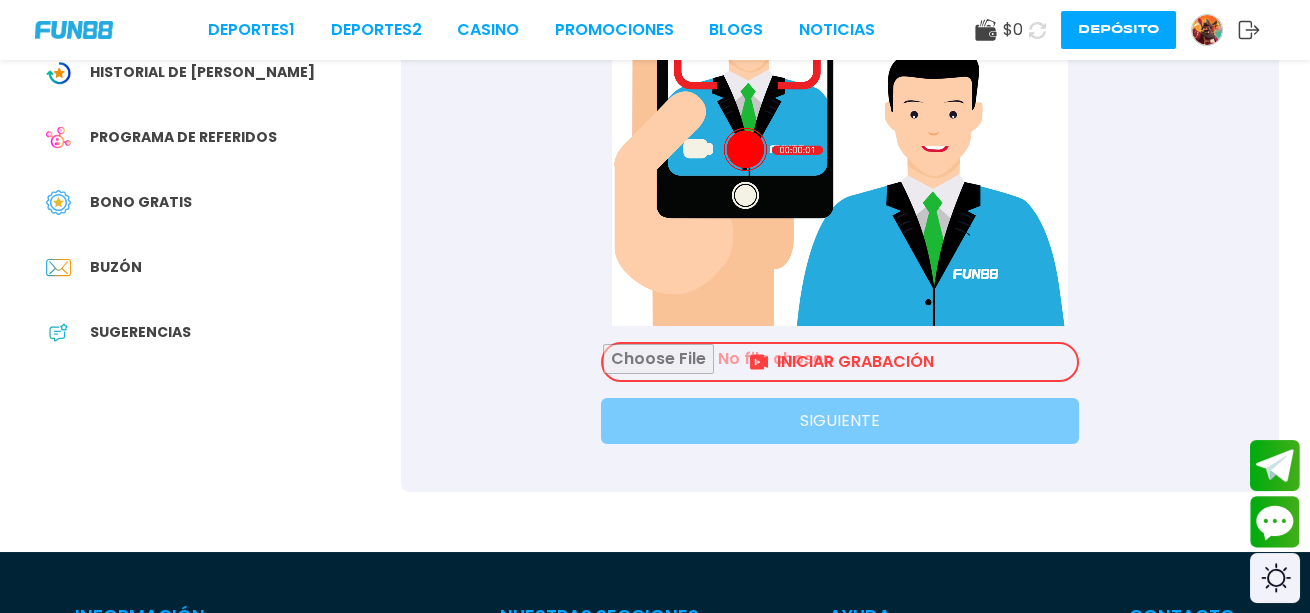 click at bounding box center [840, 362] 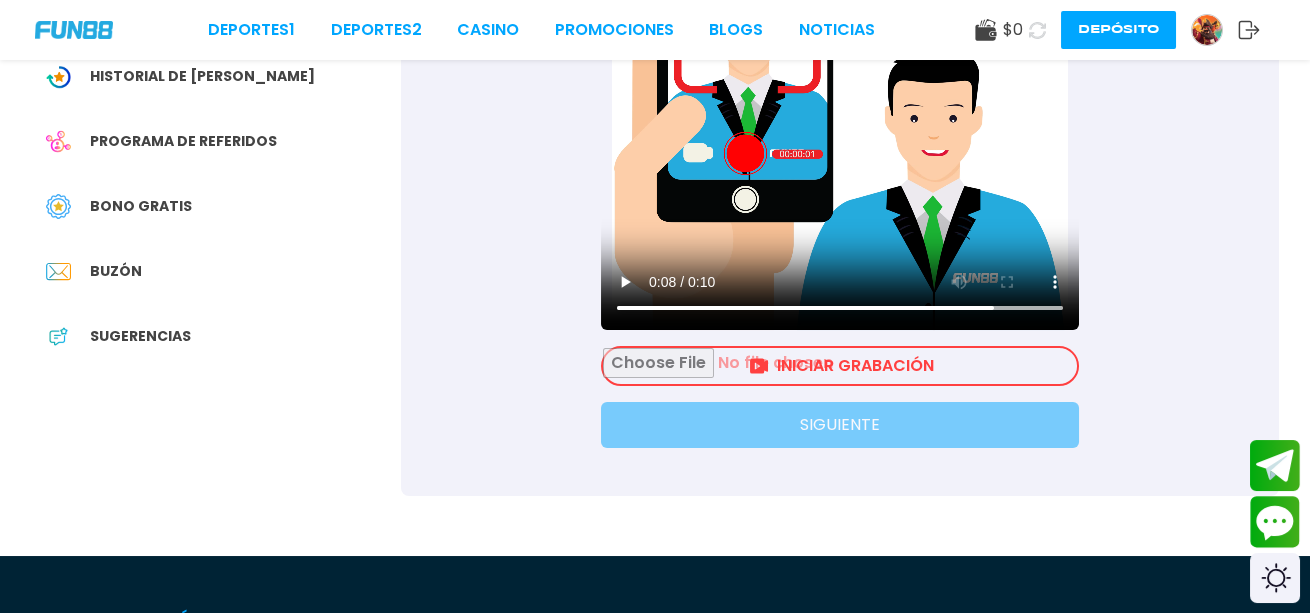 scroll, scrollTop: 370, scrollLeft: 0, axis: vertical 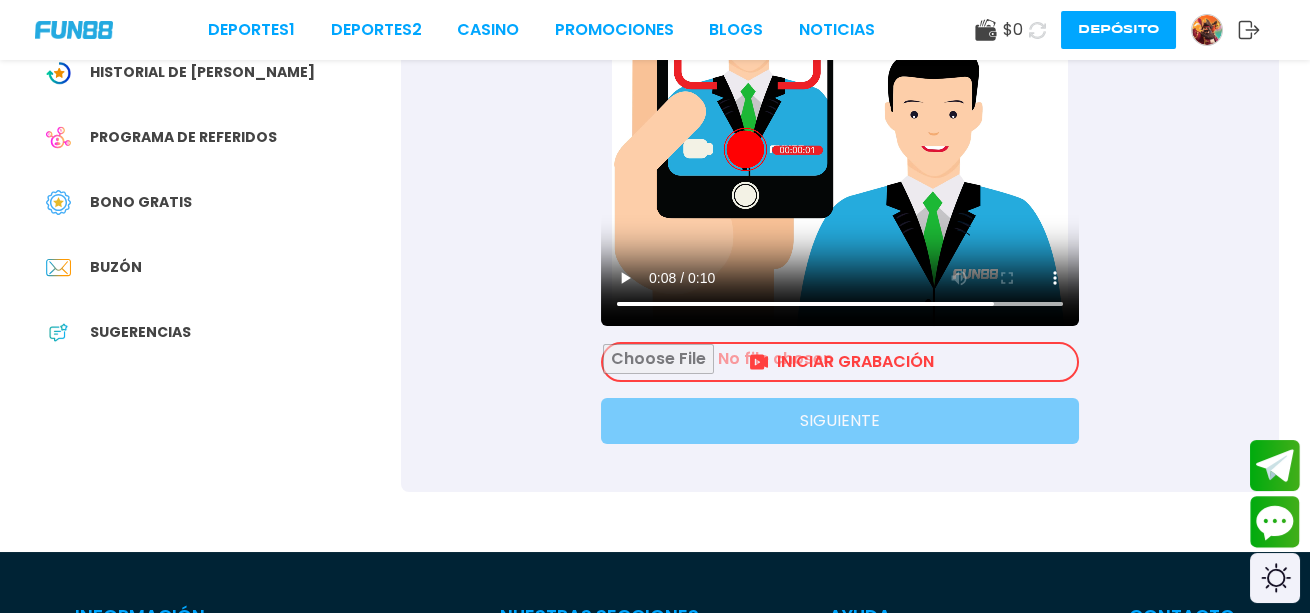 click at bounding box center (840, 362) 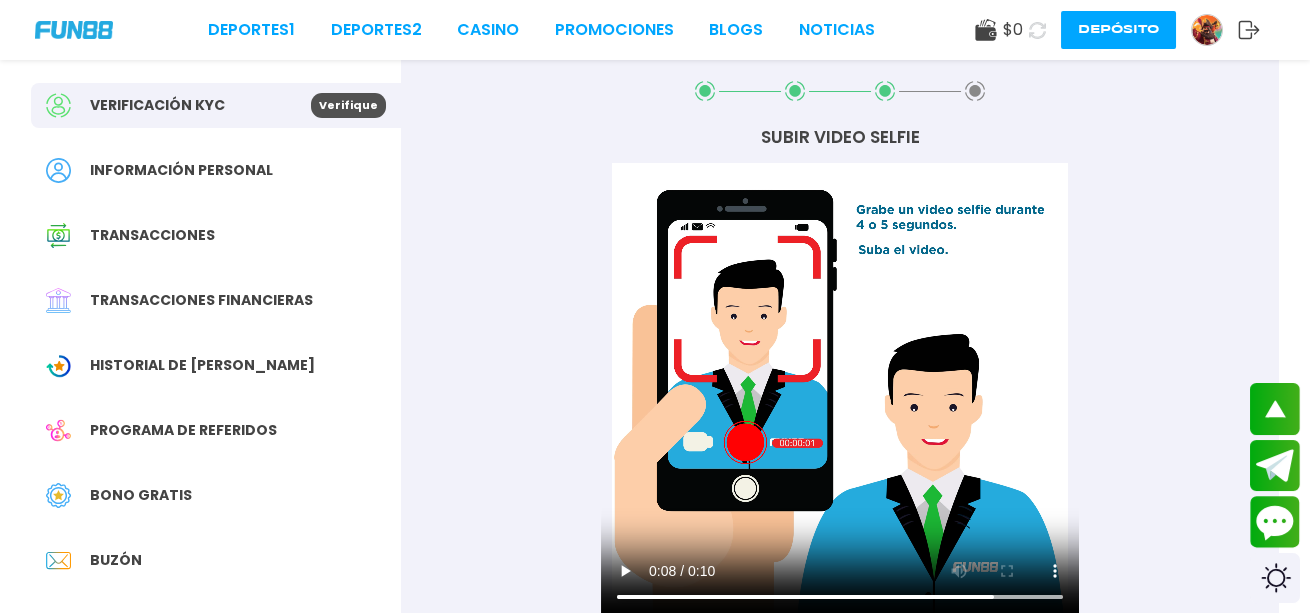 scroll, scrollTop: 0, scrollLeft: 0, axis: both 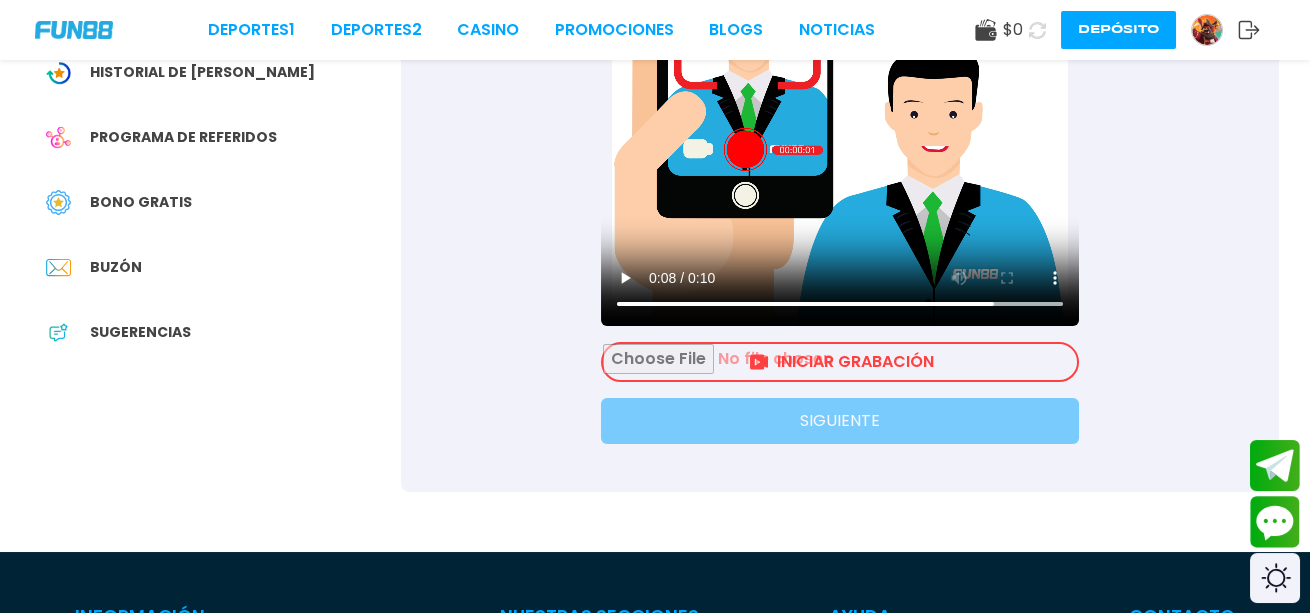 click at bounding box center [840, 362] 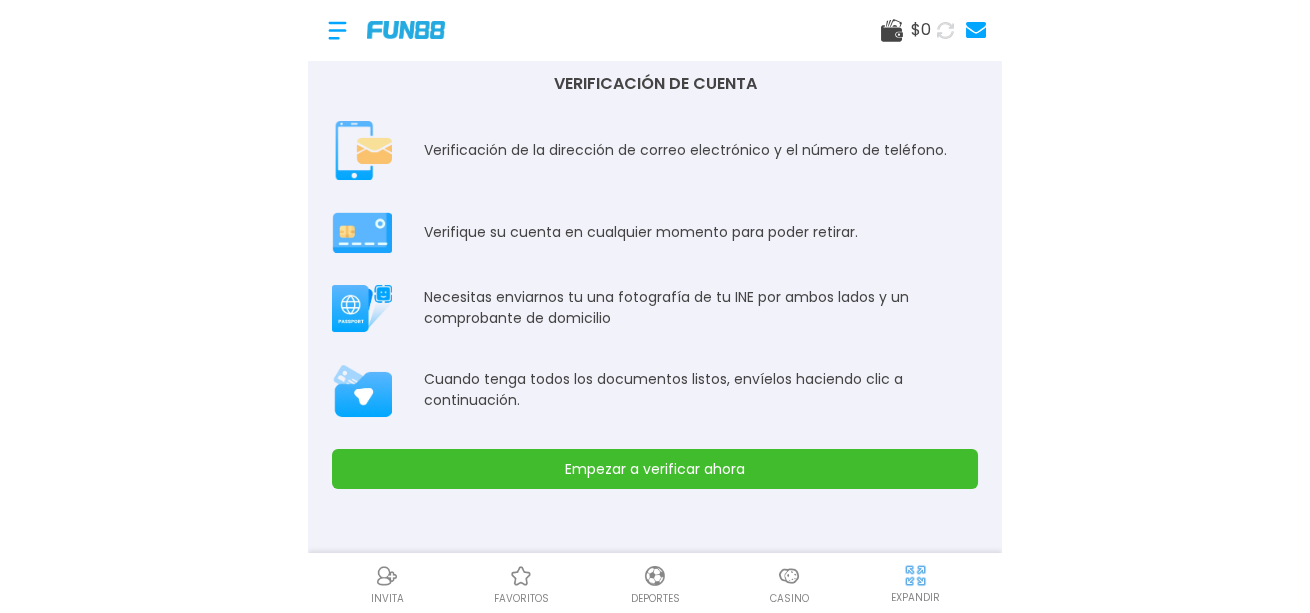 scroll, scrollTop: 0, scrollLeft: 0, axis: both 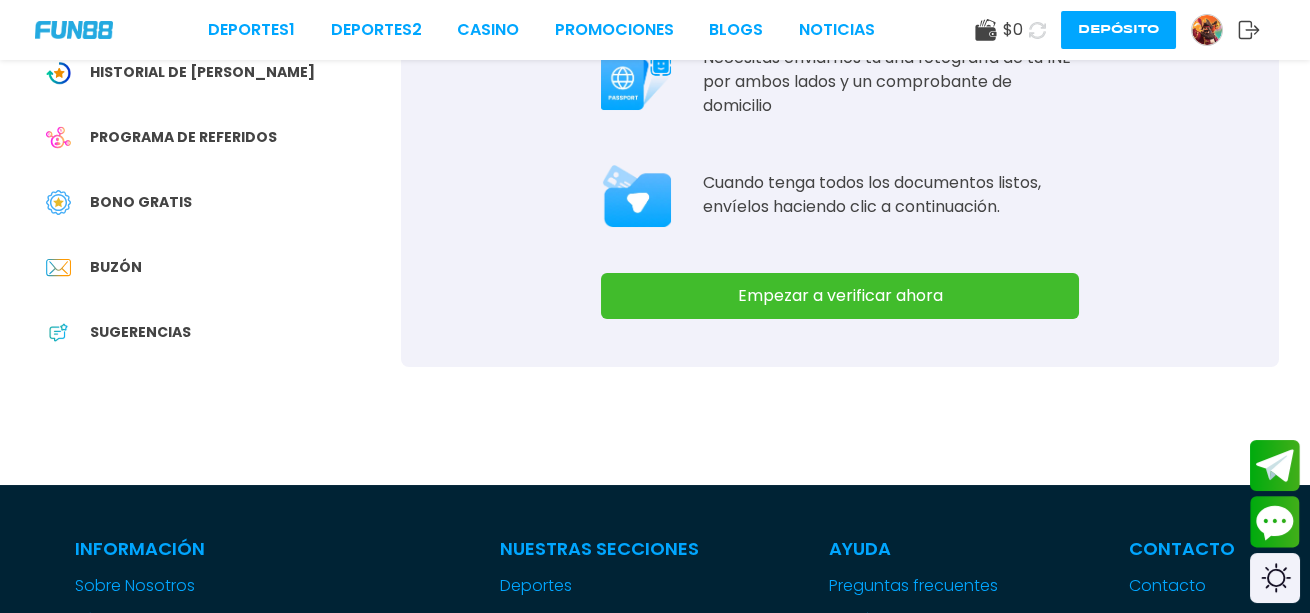 click on "Empezar a verificar ahora" at bounding box center (840, 296) 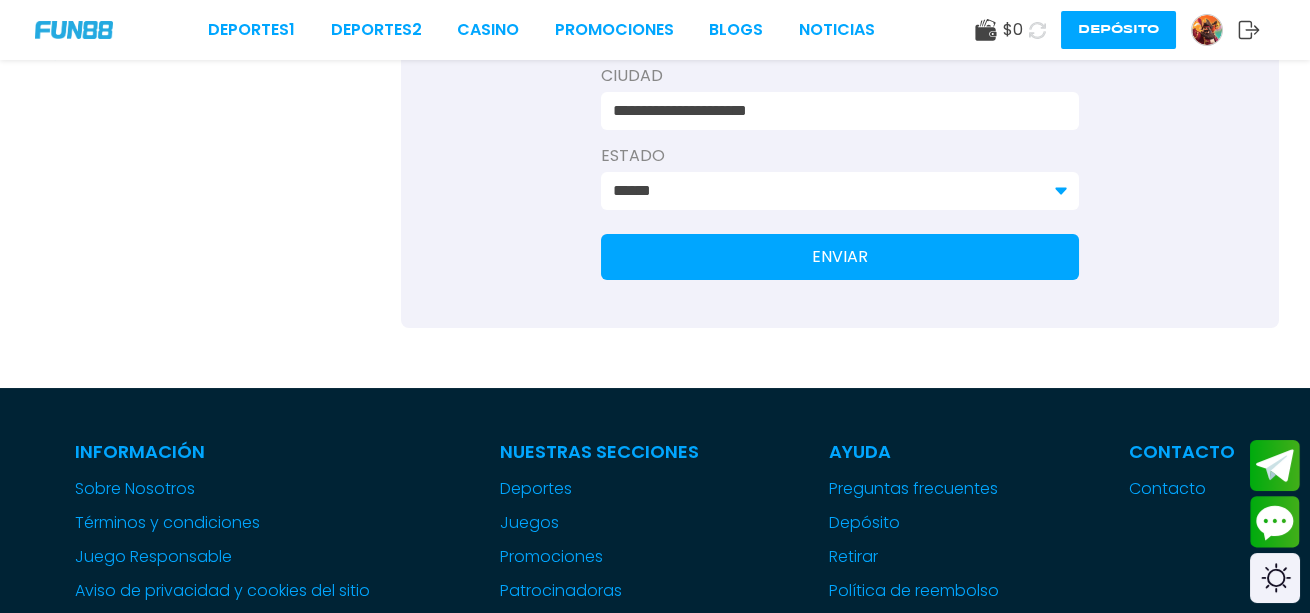scroll, scrollTop: 740, scrollLeft: 0, axis: vertical 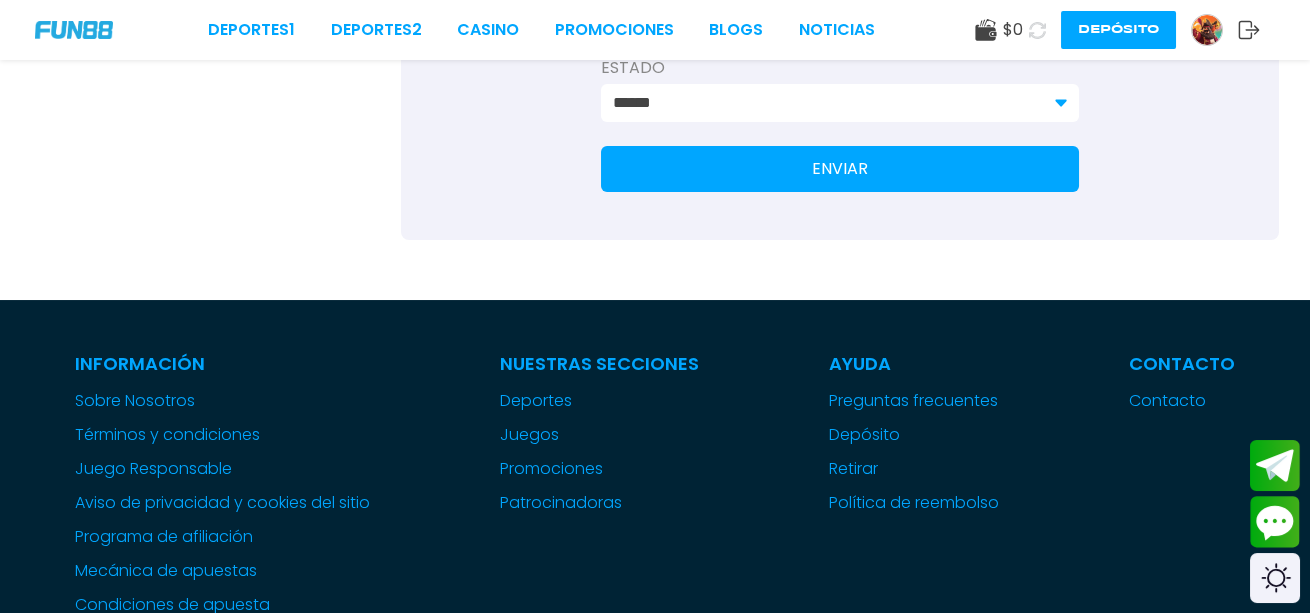 drag, startPoint x: 938, startPoint y: 171, endPoint x: 934, endPoint y: 154, distance: 17.464249 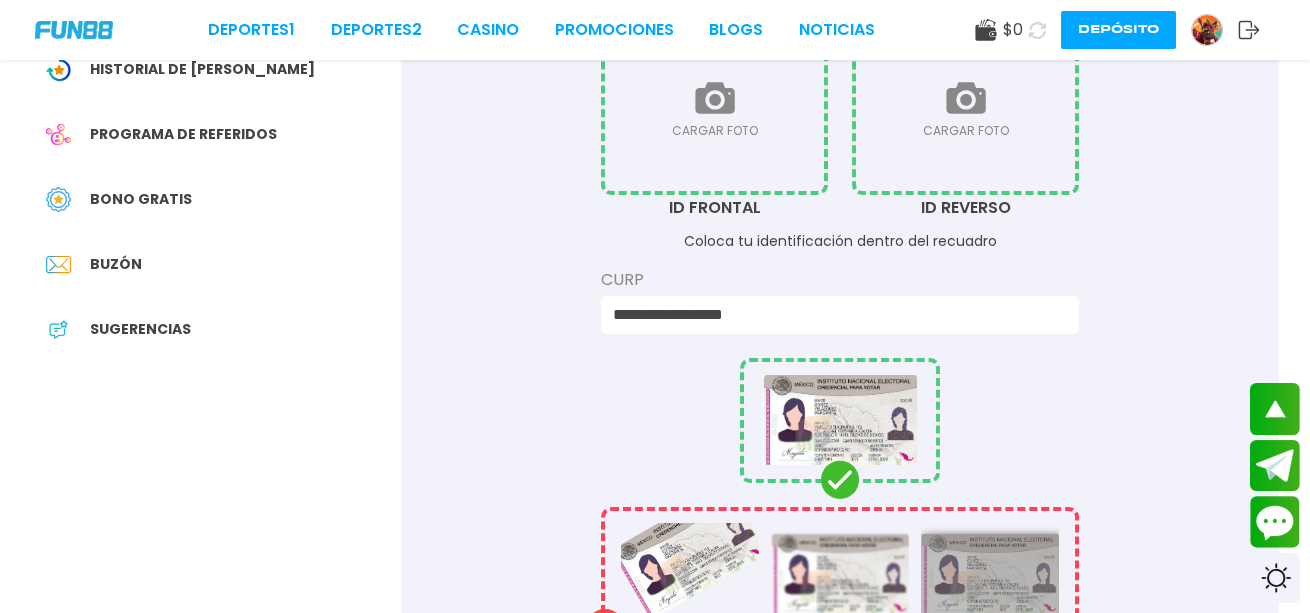 scroll, scrollTop: 370, scrollLeft: 0, axis: vertical 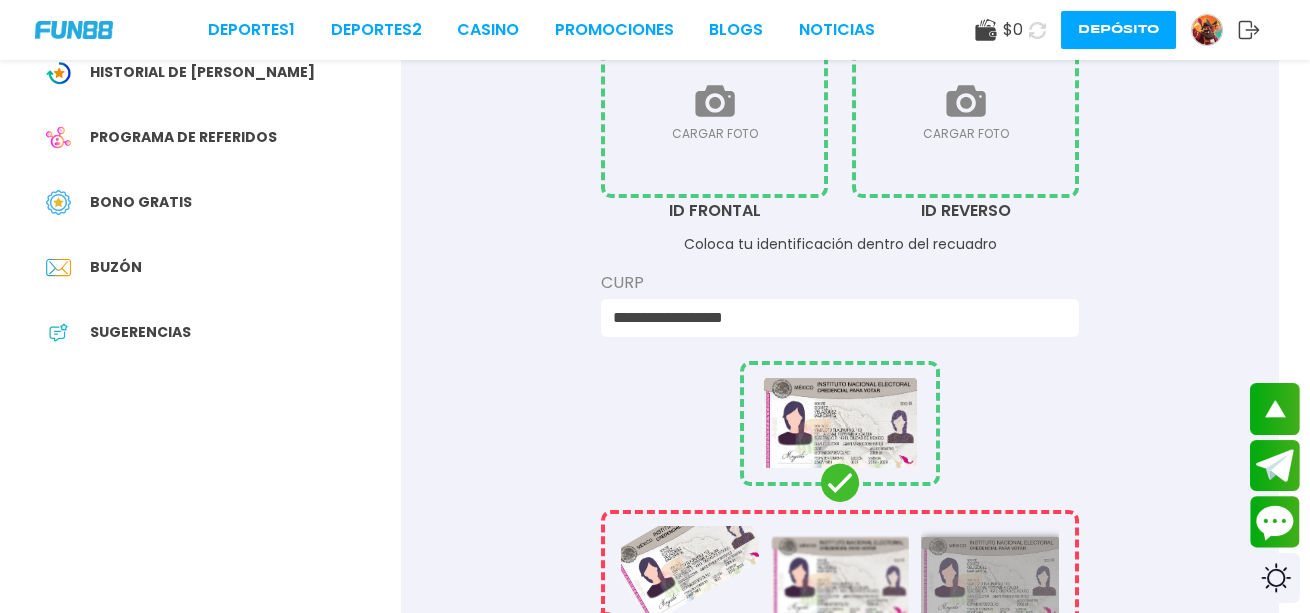 click at bounding box center (714, 112) 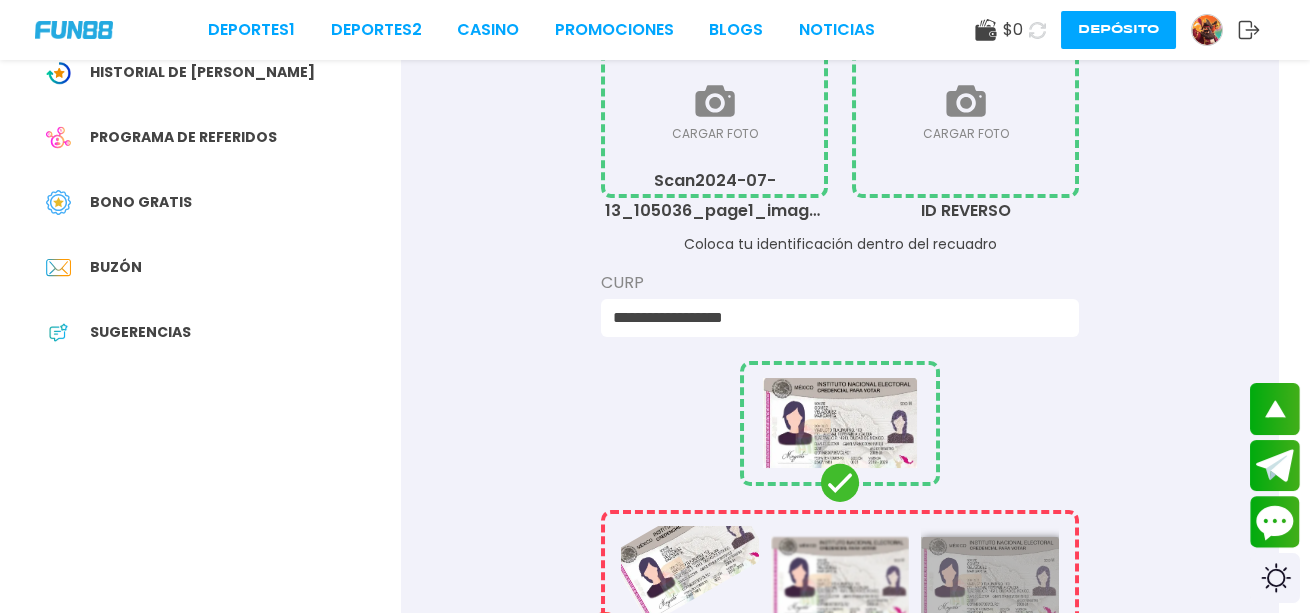 click at bounding box center (965, 112) 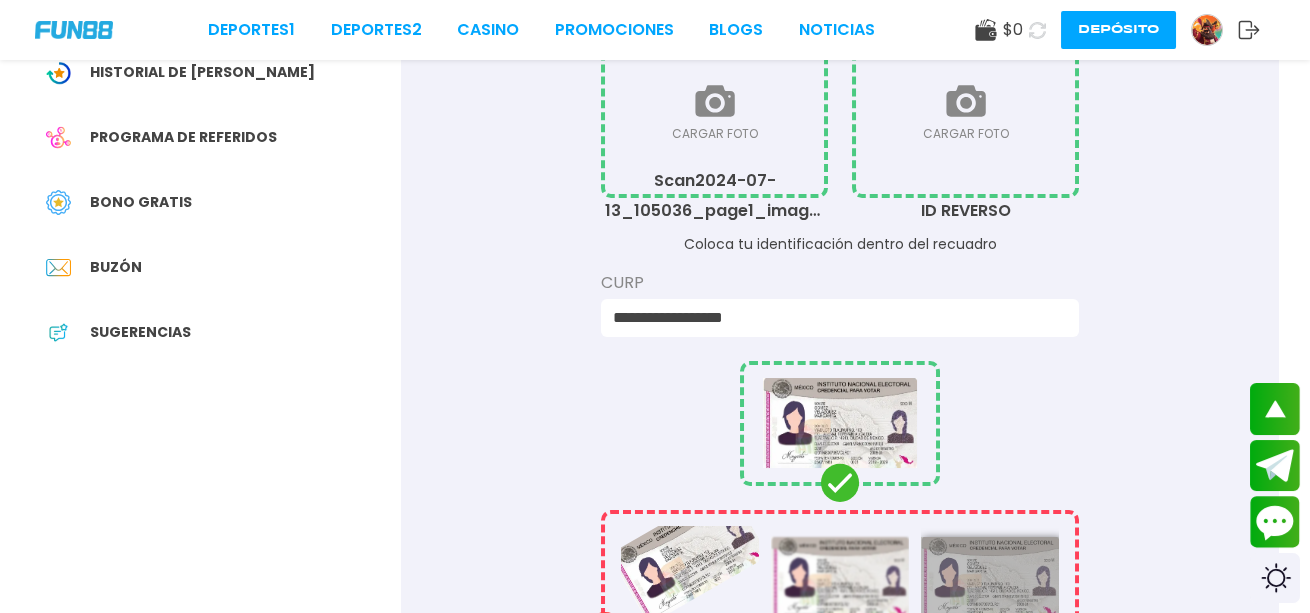 type on "**********" 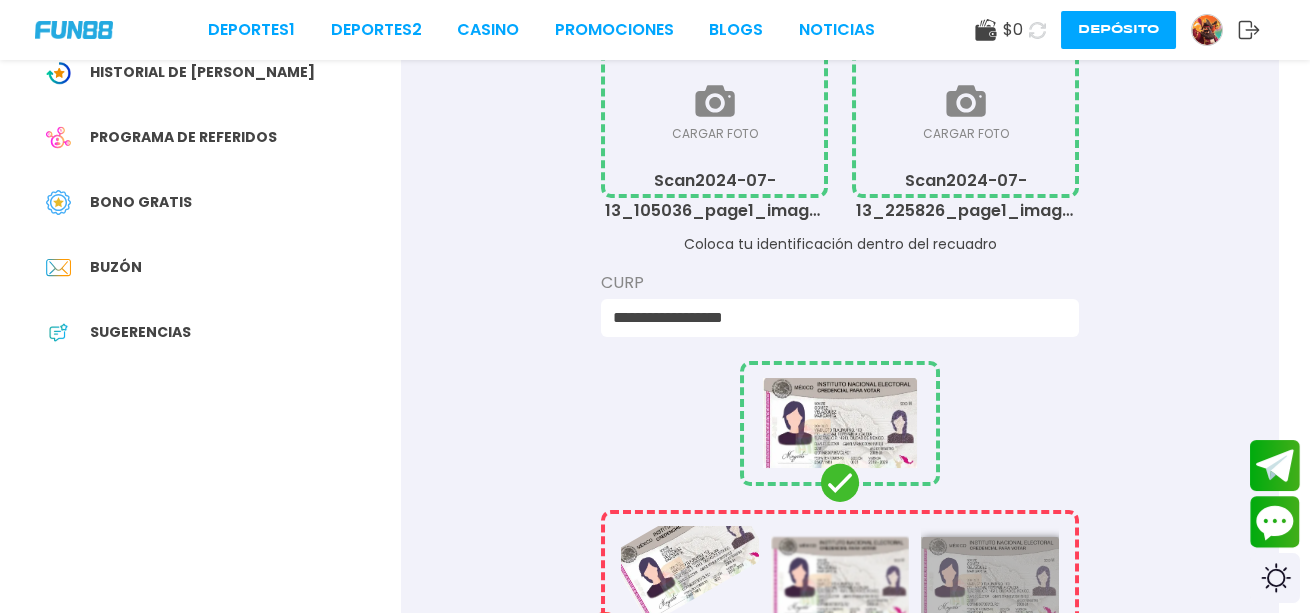 scroll, scrollTop: 740, scrollLeft: 0, axis: vertical 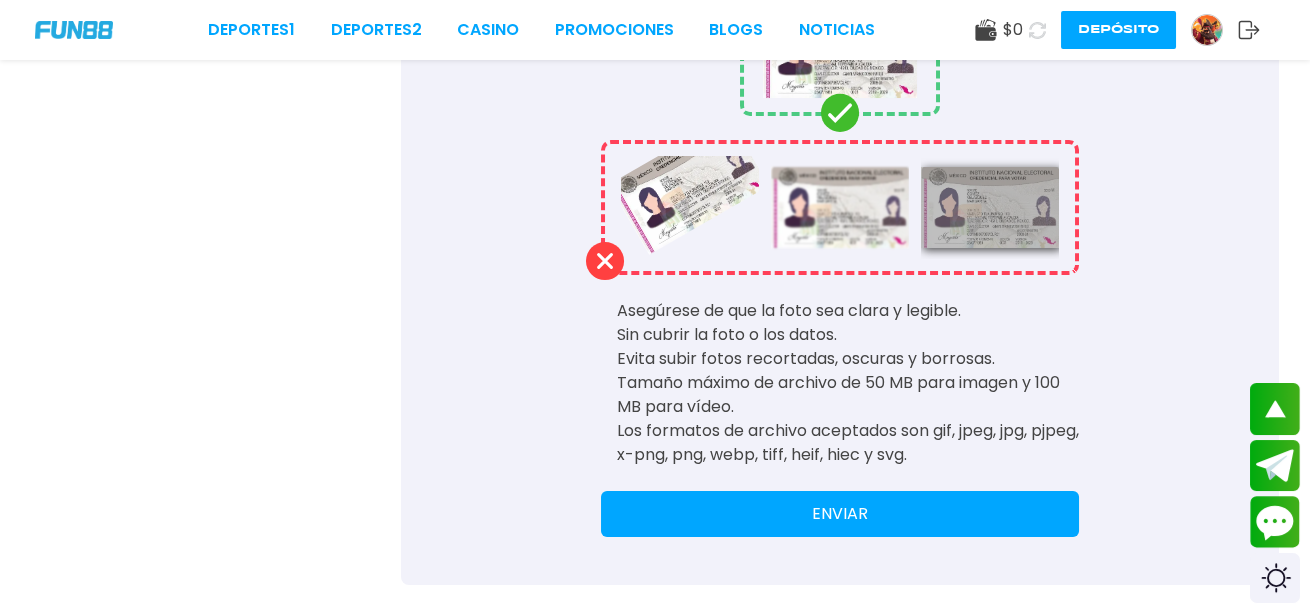 click on "ENVIAR" at bounding box center (840, 514) 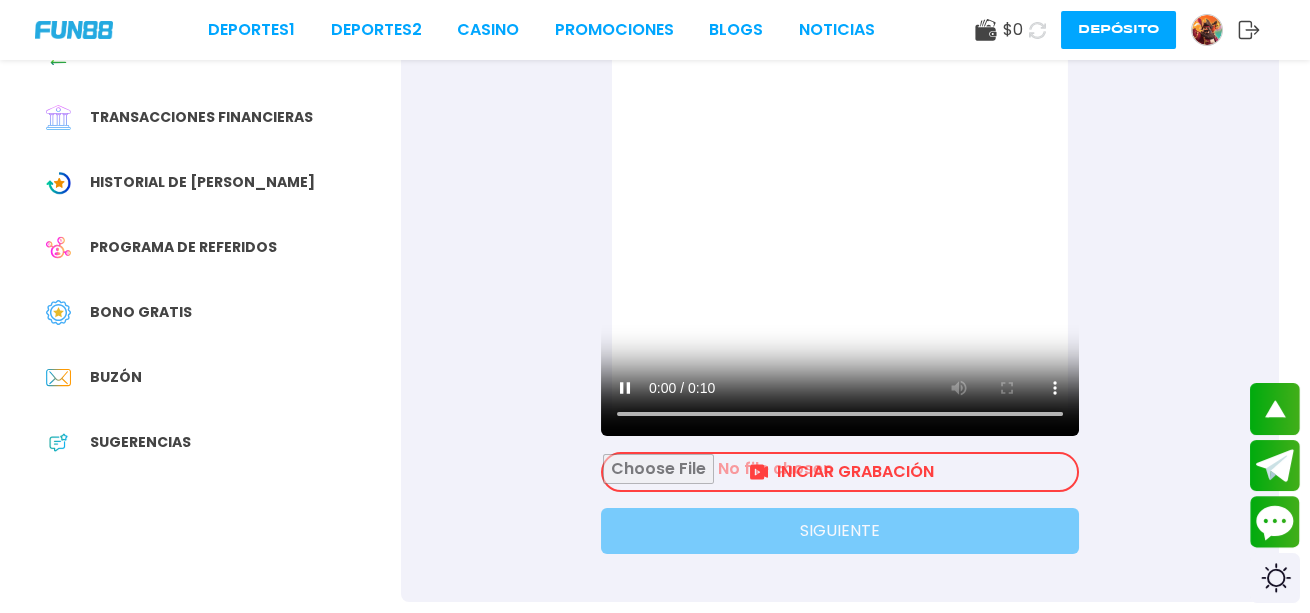 scroll, scrollTop: 0, scrollLeft: 0, axis: both 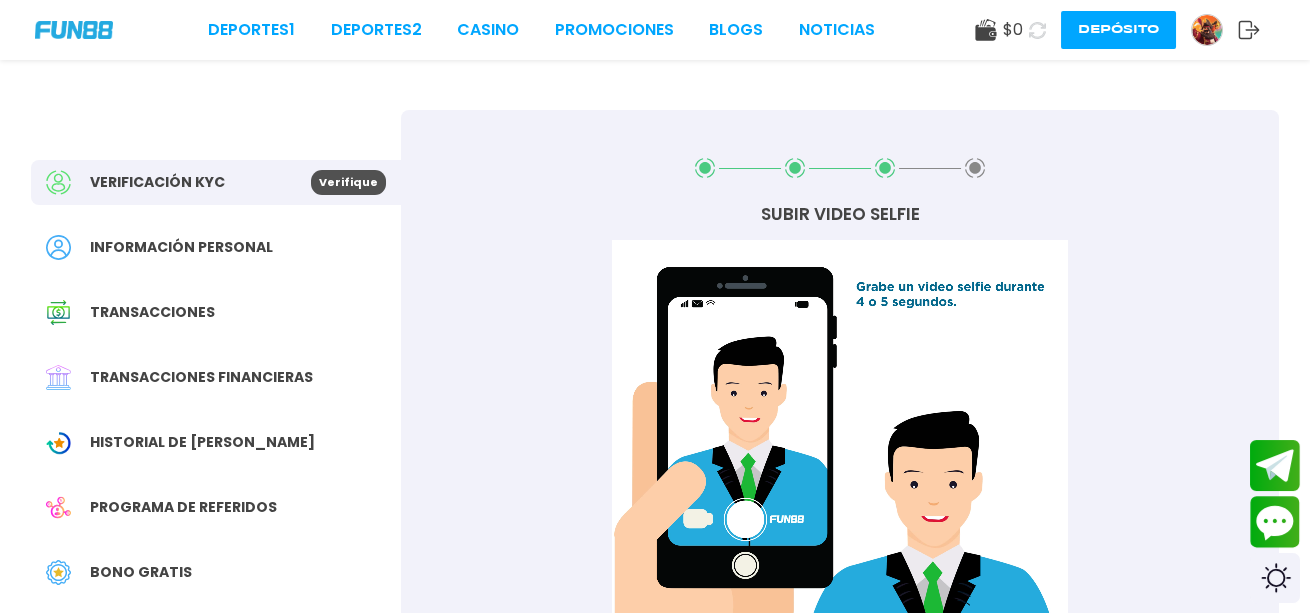 click 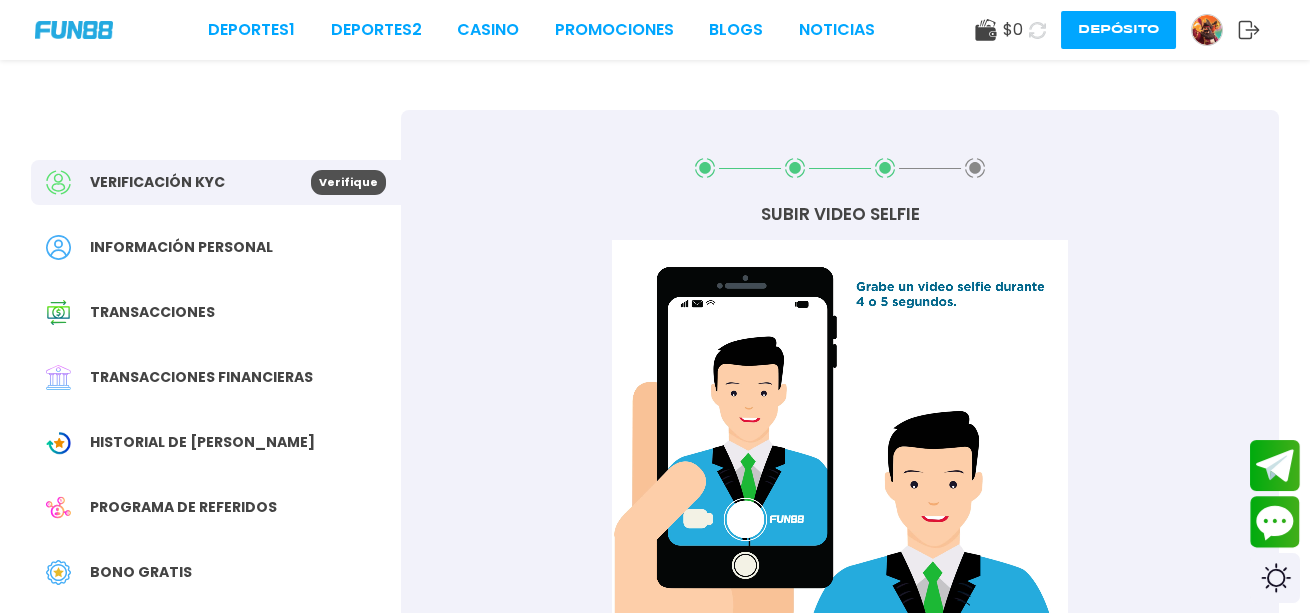 scroll, scrollTop: 370, scrollLeft: 0, axis: vertical 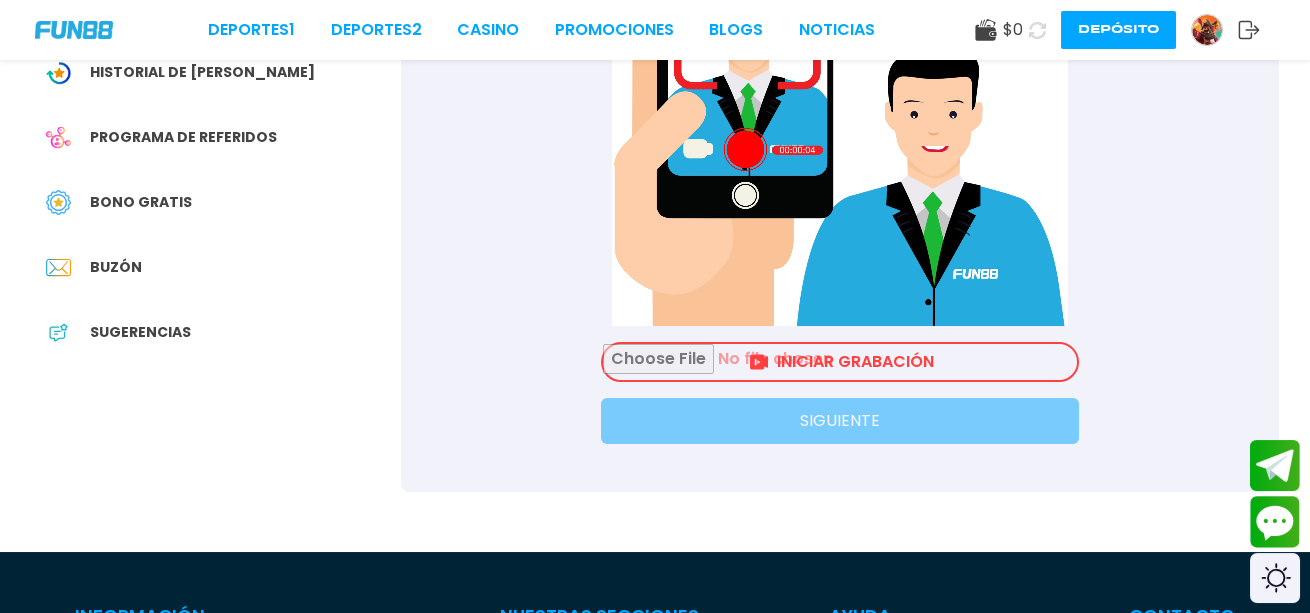 click at bounding box center [840, 362] 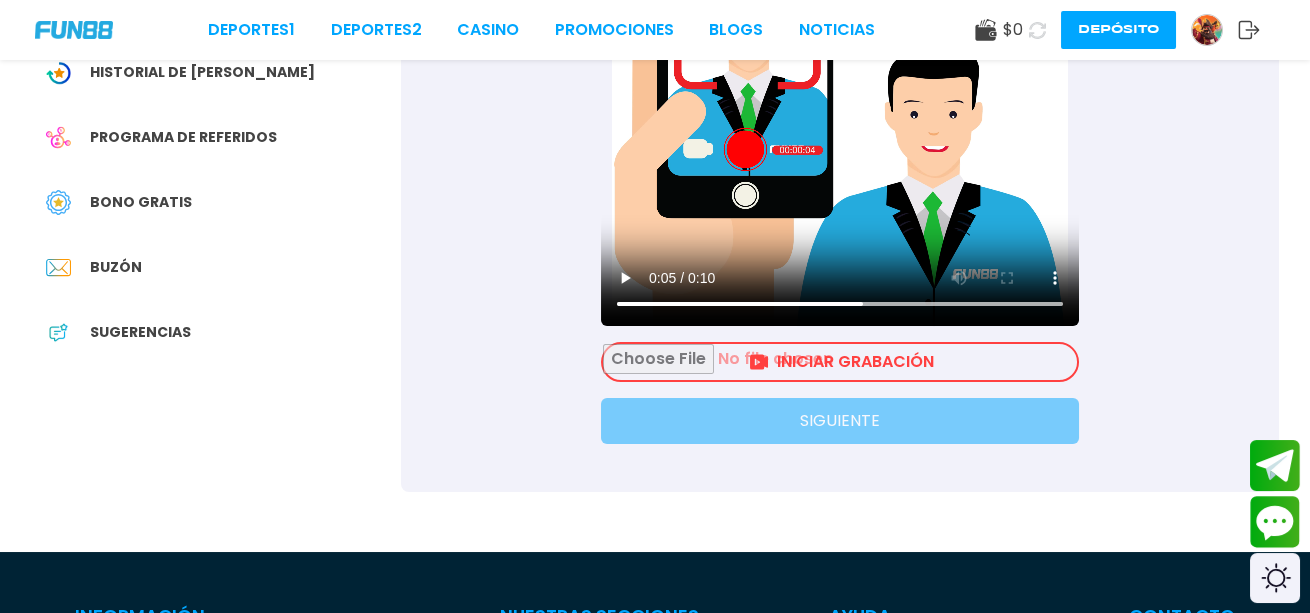 click at bounding box center (840, 362) 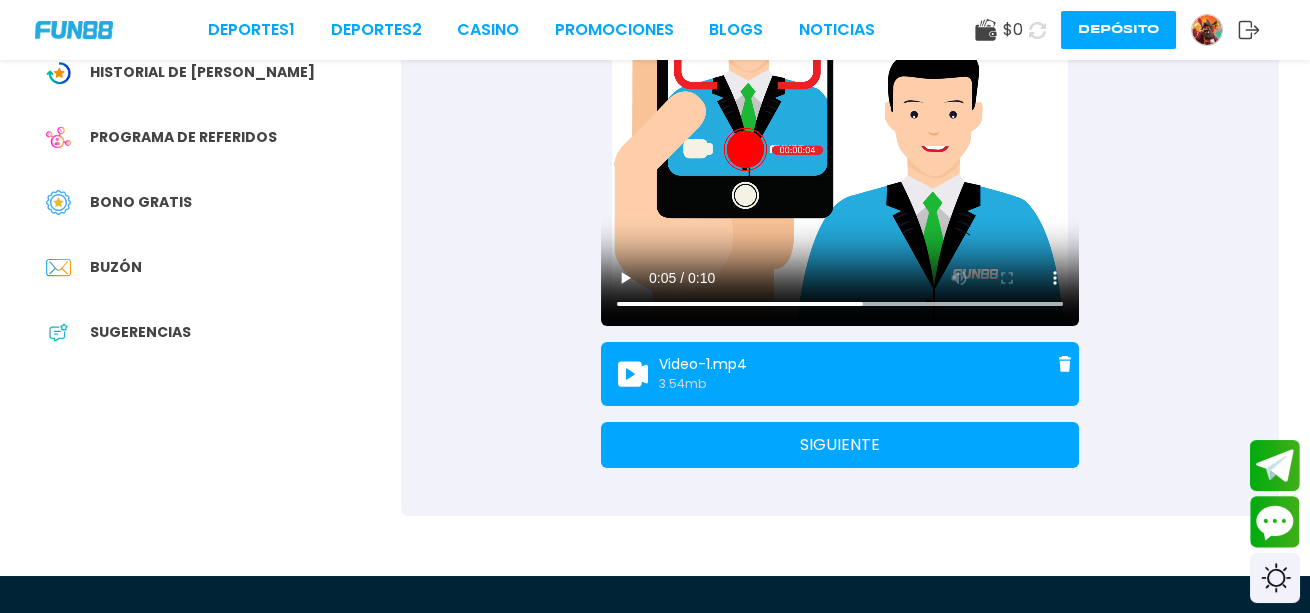 click on "SIGUIENTE" at bounding box center [840, 445] 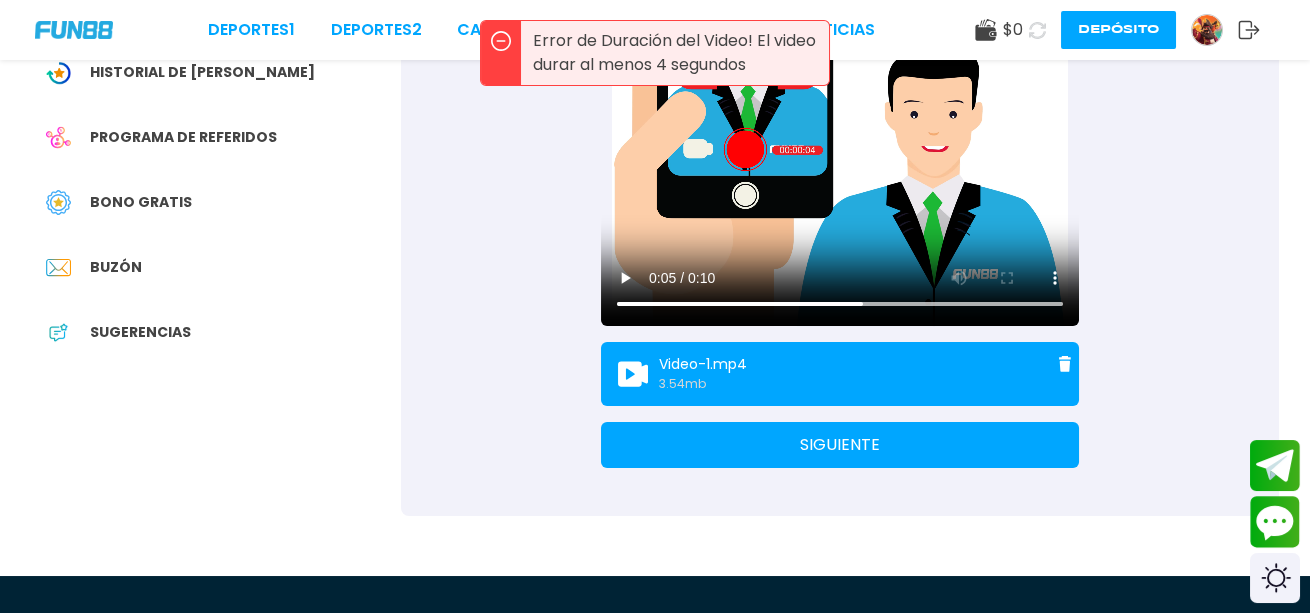 drag, startPoint x: 891, startPoint y: 397, endPoint x: 890, endPoint y: 385, distance: 12.0415945 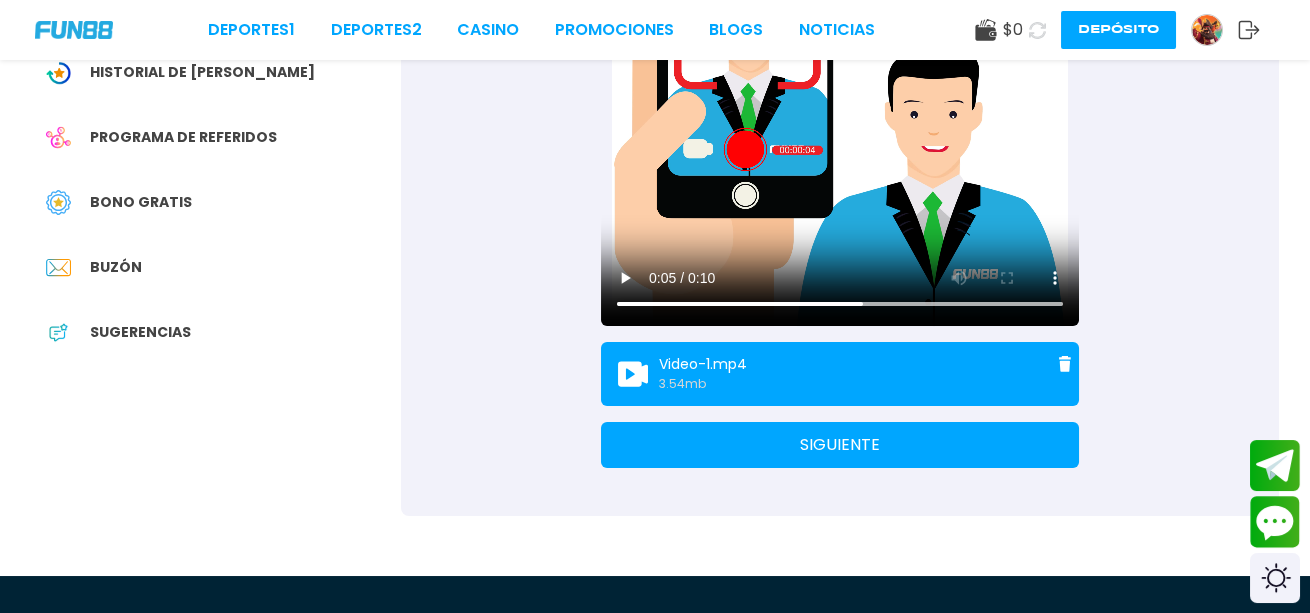 click at bounding box center (1065, 364) 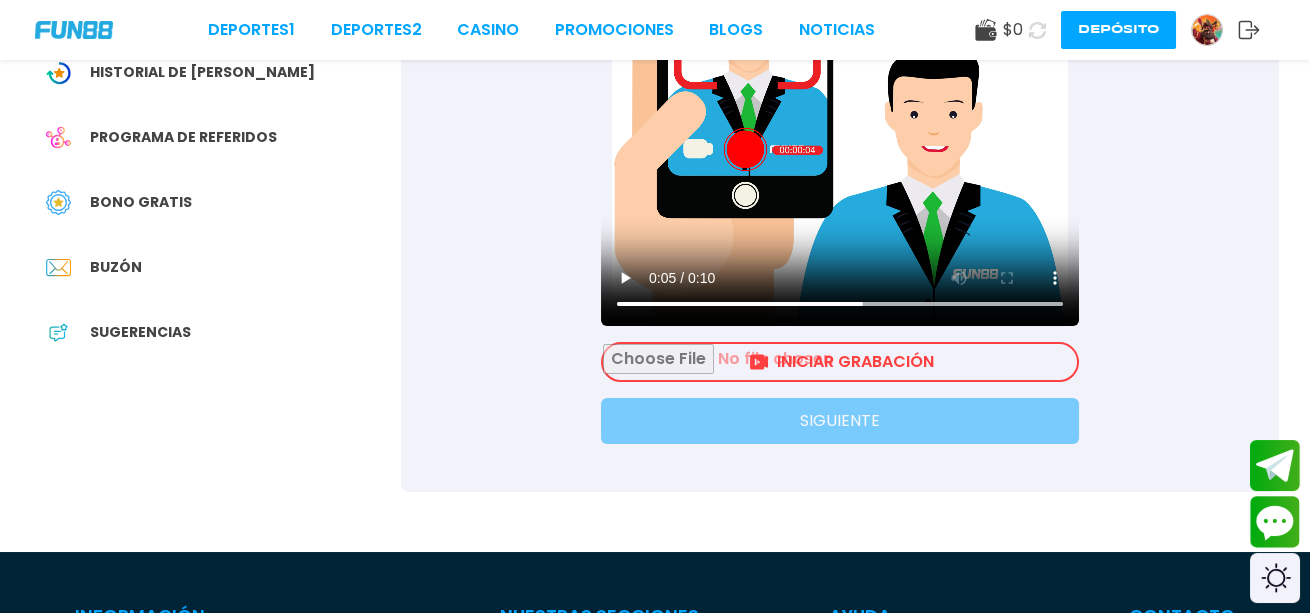 click at bounding box center [840, 362] 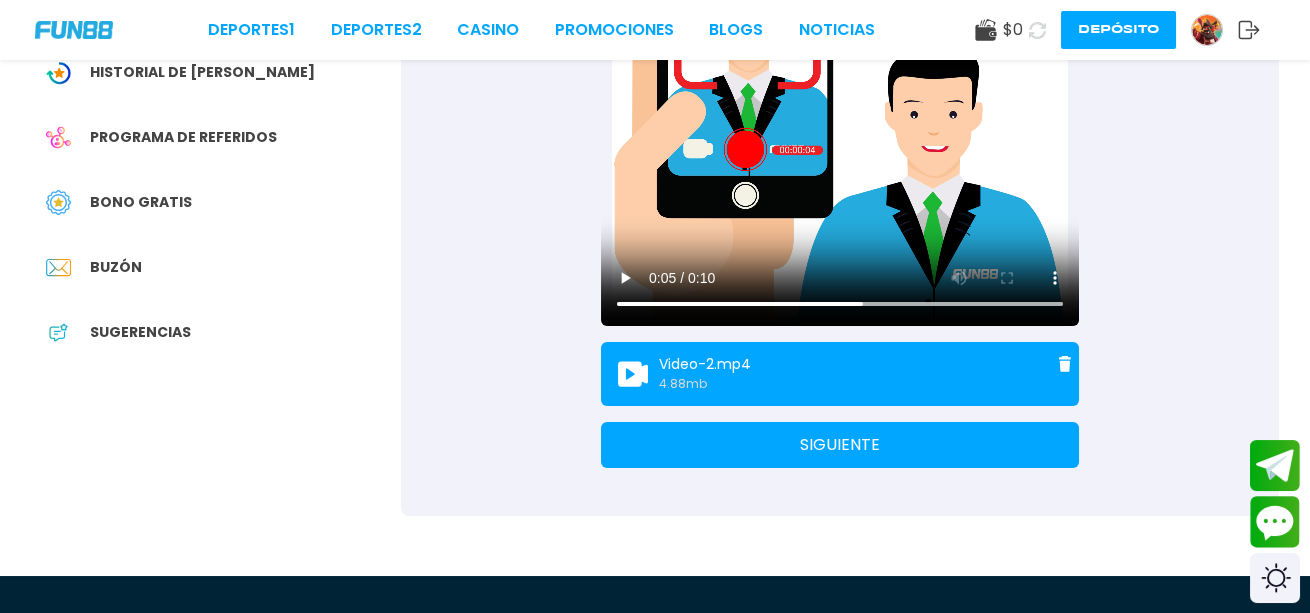 click on "SIGUIENTE" at bounding box center (840, 445) 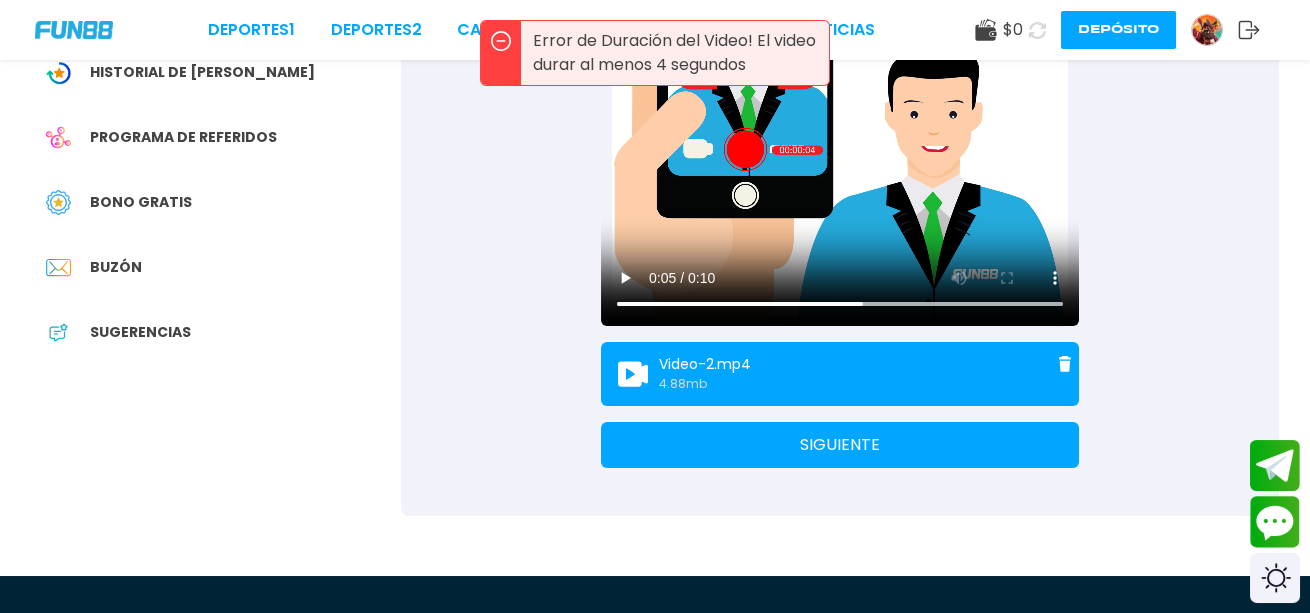 click at bounding box center (1065, 364) 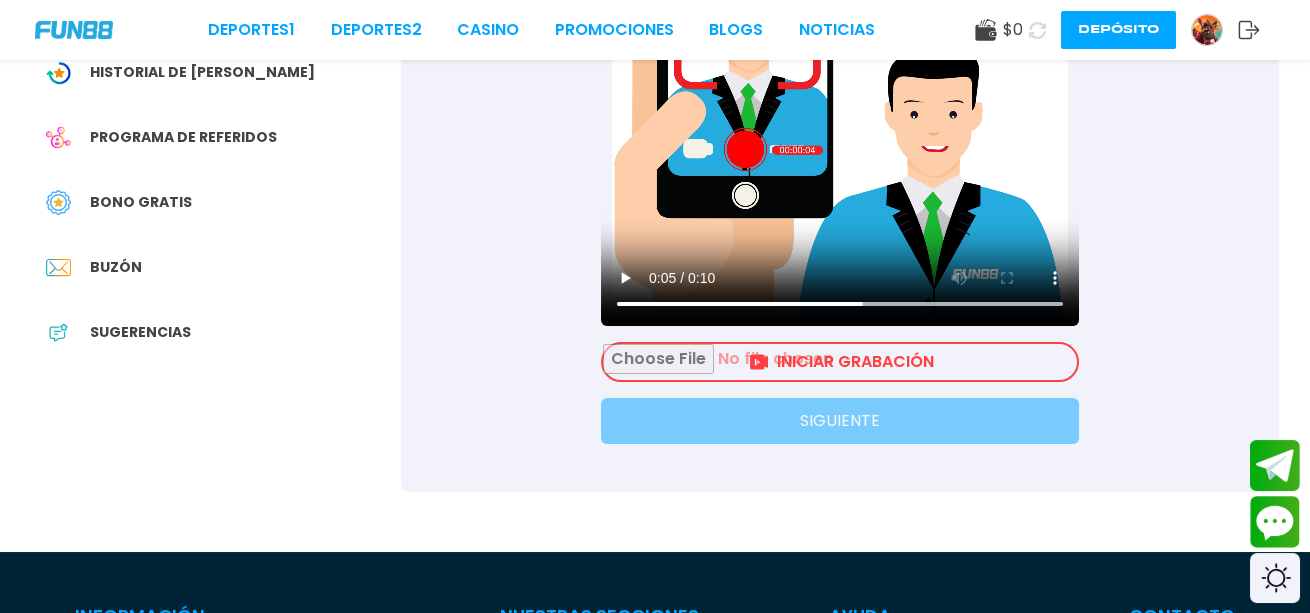 click at bounding box center (840, 362) 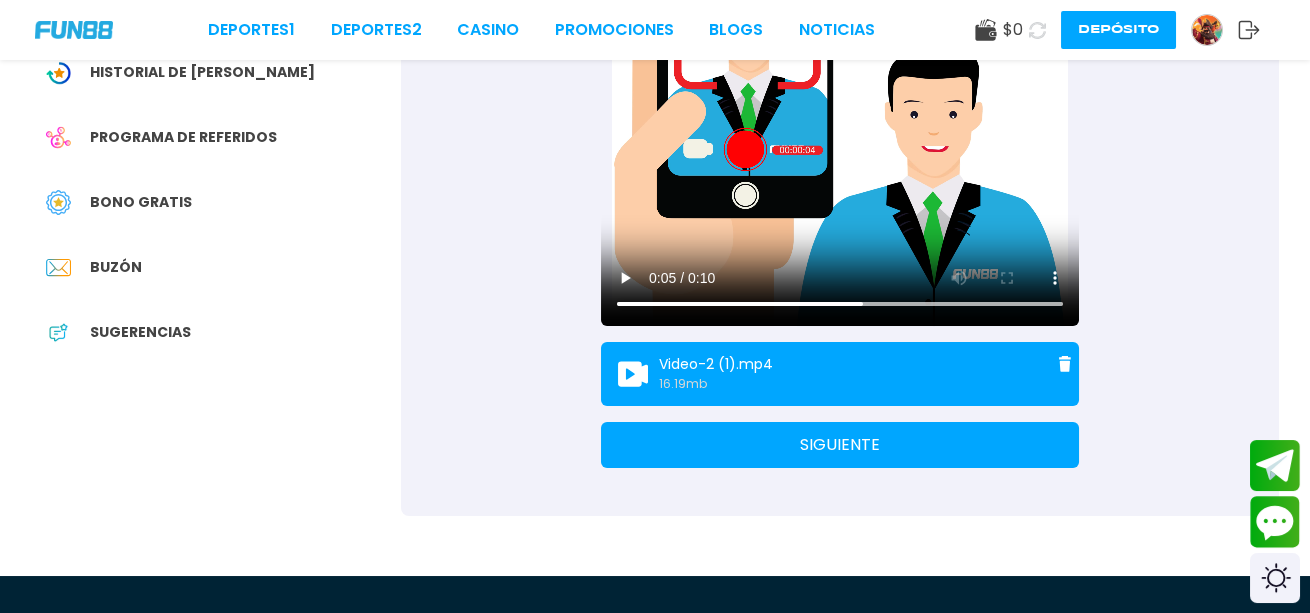 click on "SUBIR VIDEO SELFIE Su navegador no soporta la etiqueta de vídeo. Video-2 (1).mp4 16.19 mb SIGUIENTE" at bounding box center (840, 128) 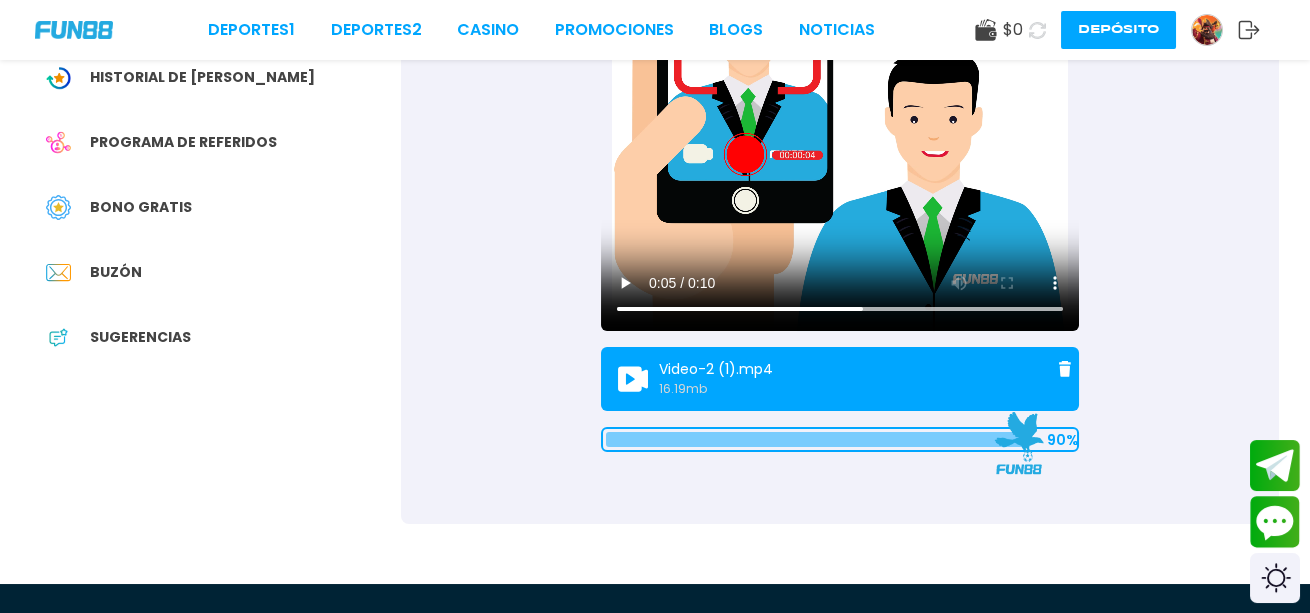 scroll, scrollTop: 370, scrollLeft: 0, axis: vertical 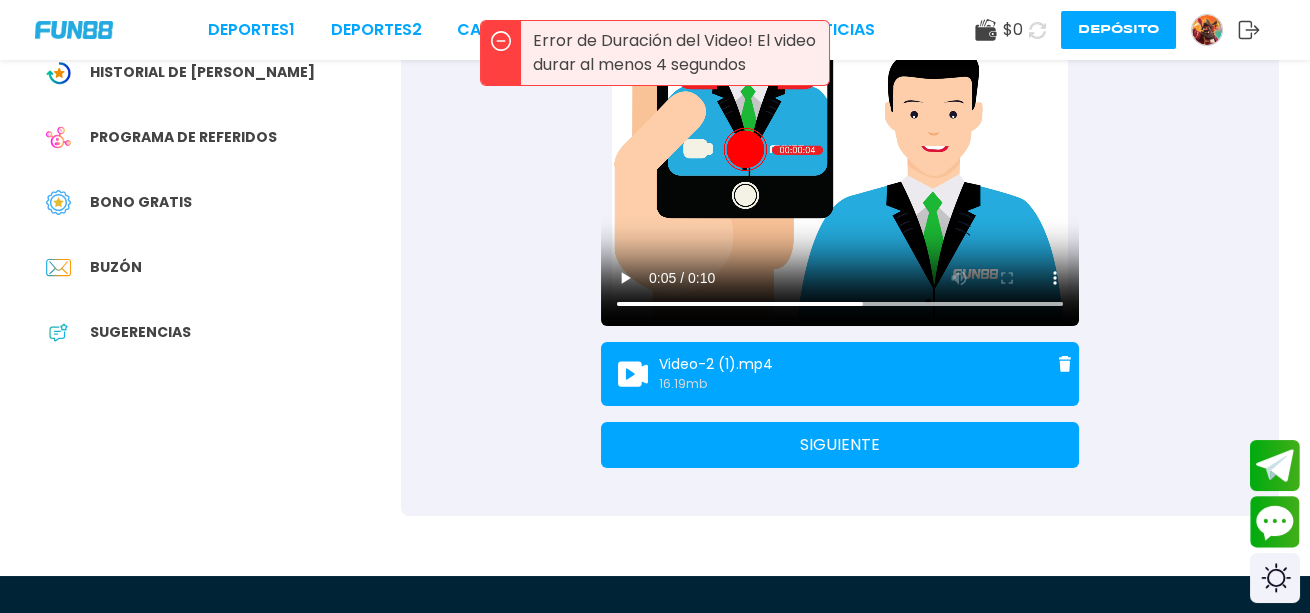 click on "Error de Duración del Video! El video durar al menos 4 segundos" at bounding box center [675, 53] 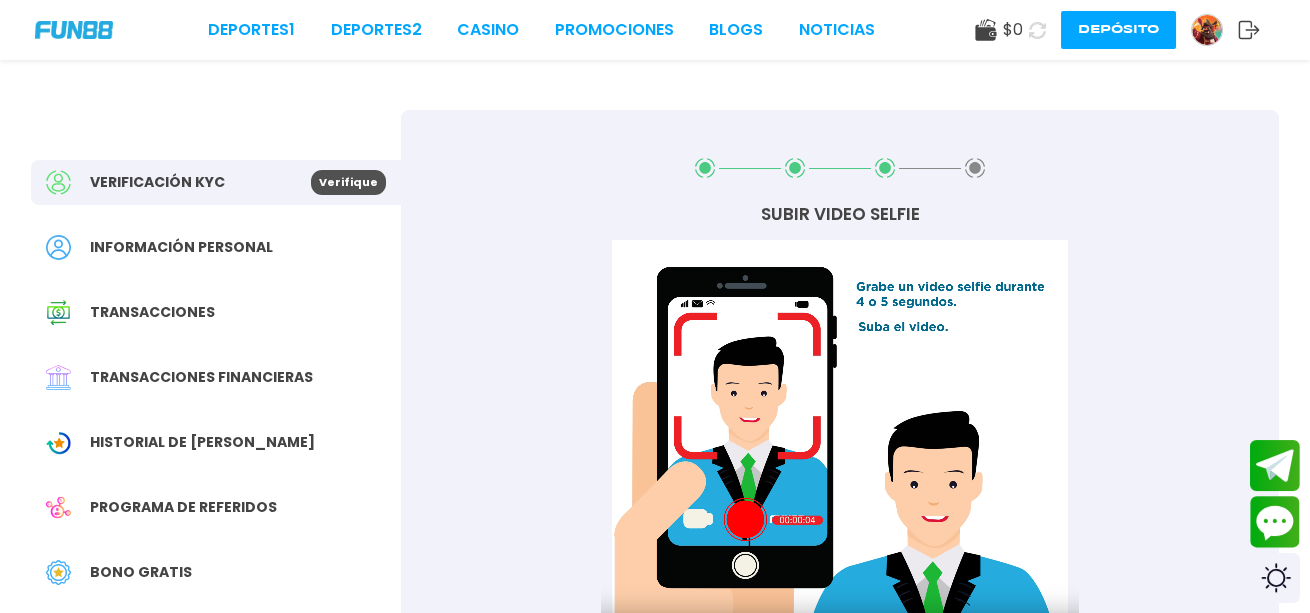scroll, scrollTop: 370, scrollLeft: 0, axis: vertical 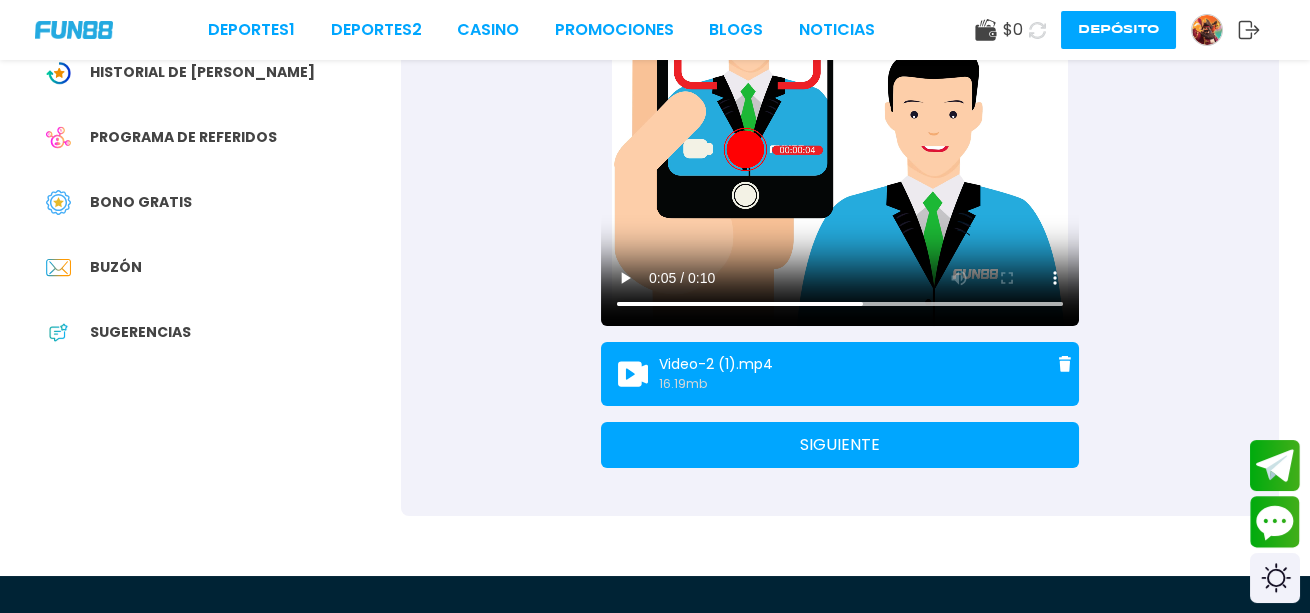 click at bounding box center [1065, 364] 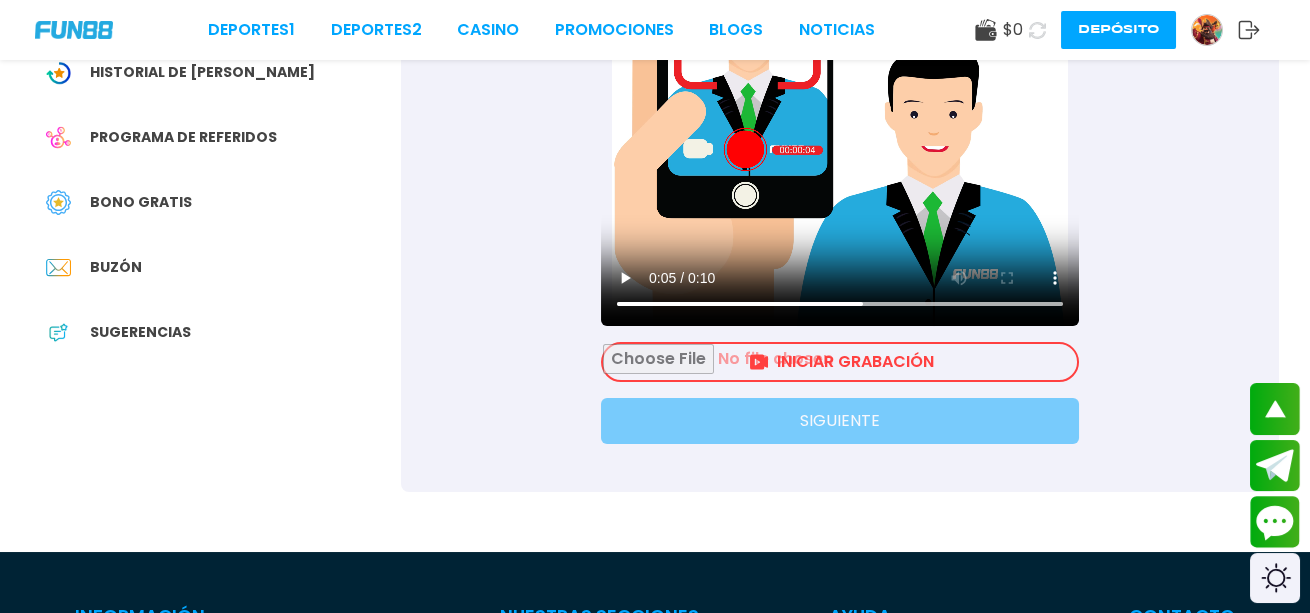 scroll, scrollTop: 0, scrollLeft: 0, axis: both 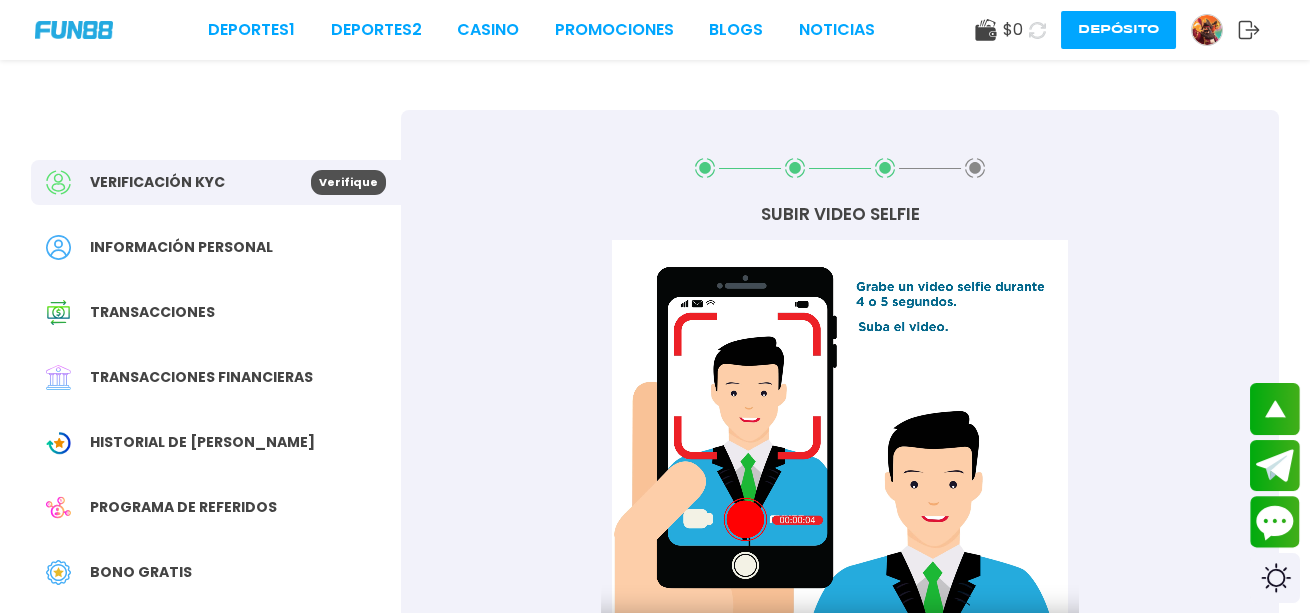 click on "Información personal" at bounding box center [181, 247] 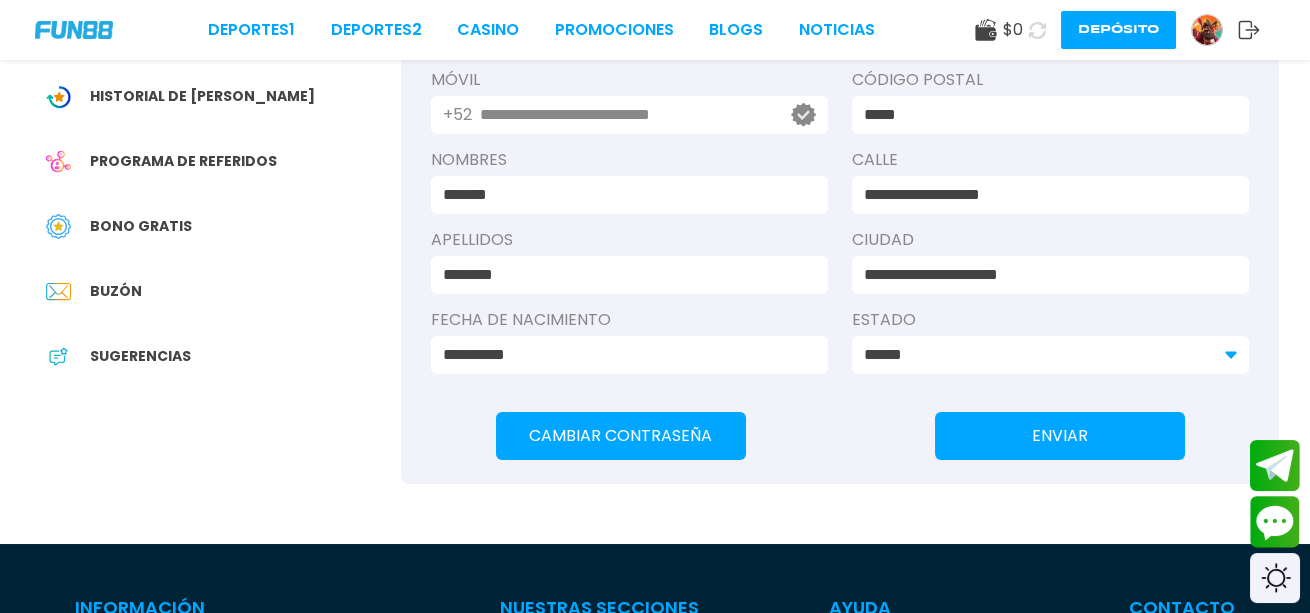 scroll, scrollTop: 370, scrollLeft: 0, axis: vertical 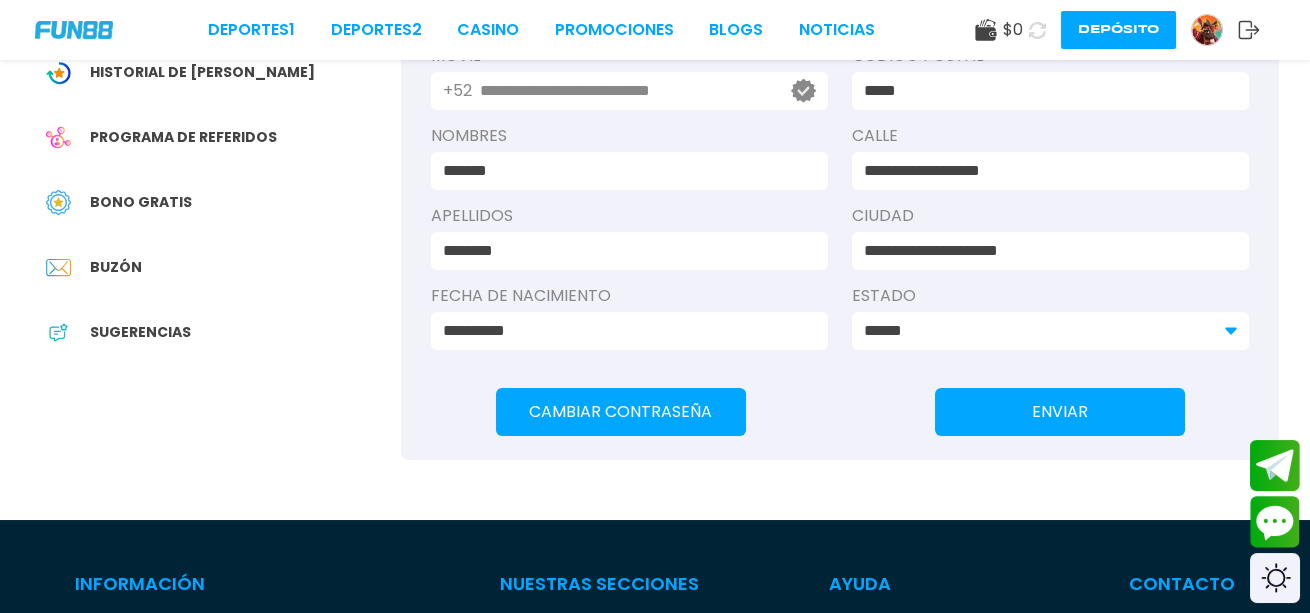 click on "Bono Gratis" at bounding box center [216, 202] 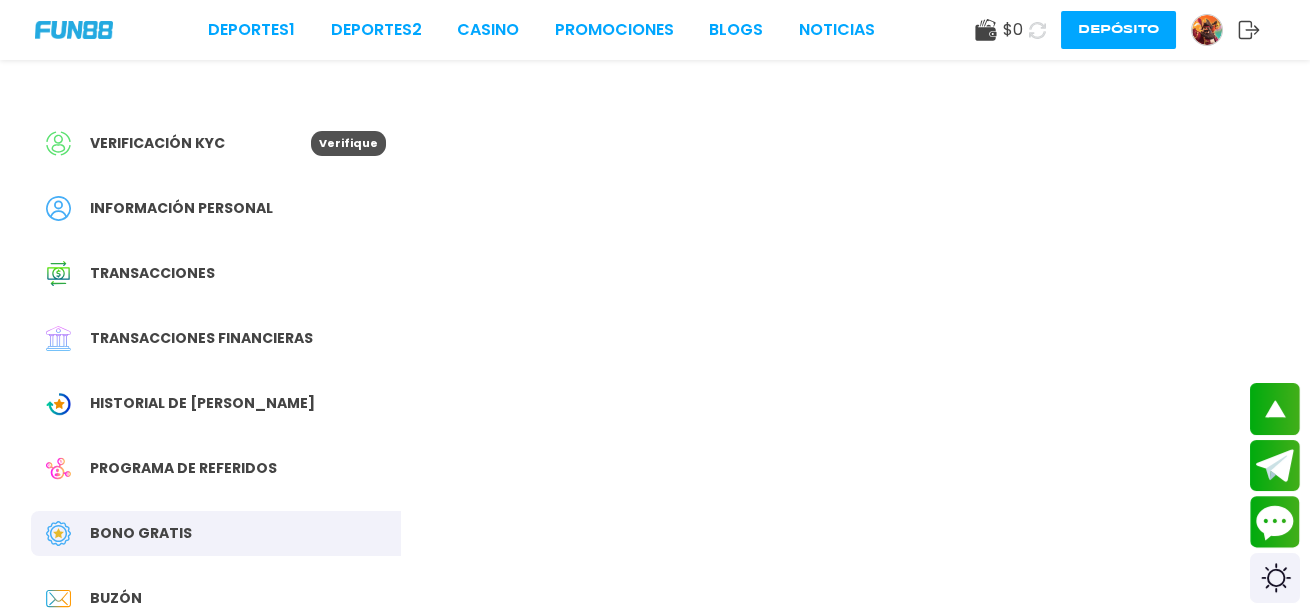 scroll, scrollTop: 0, scrollLeft: 0, axis: both 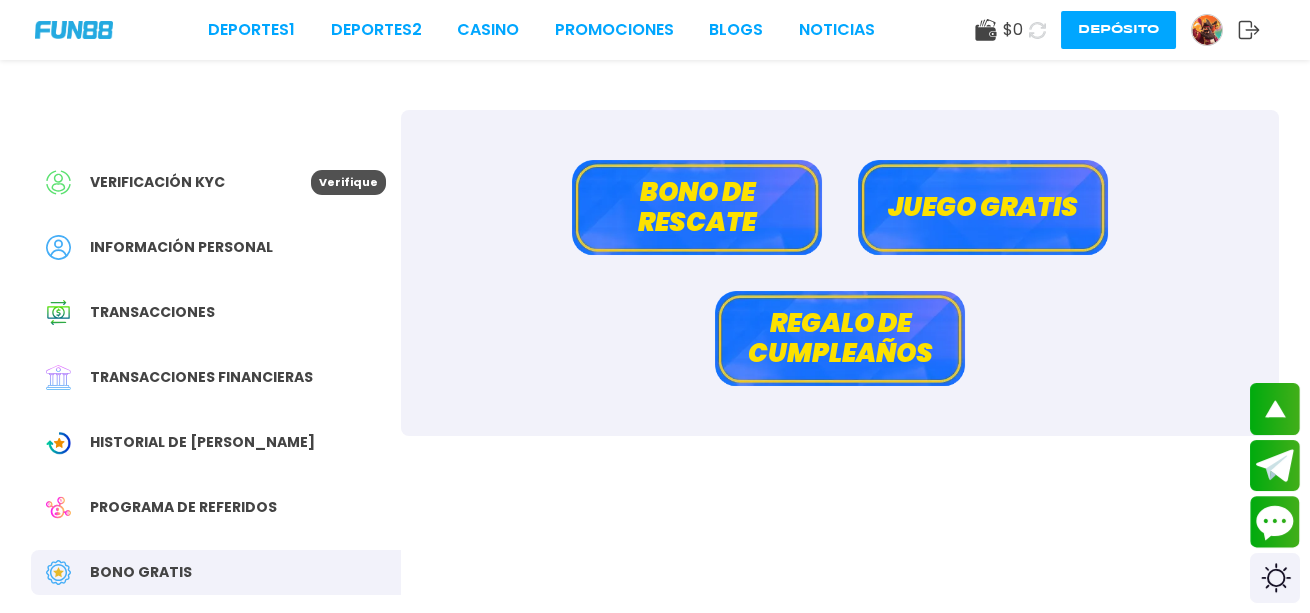 click on "Juego gratis" at bounding box center [983, 207] 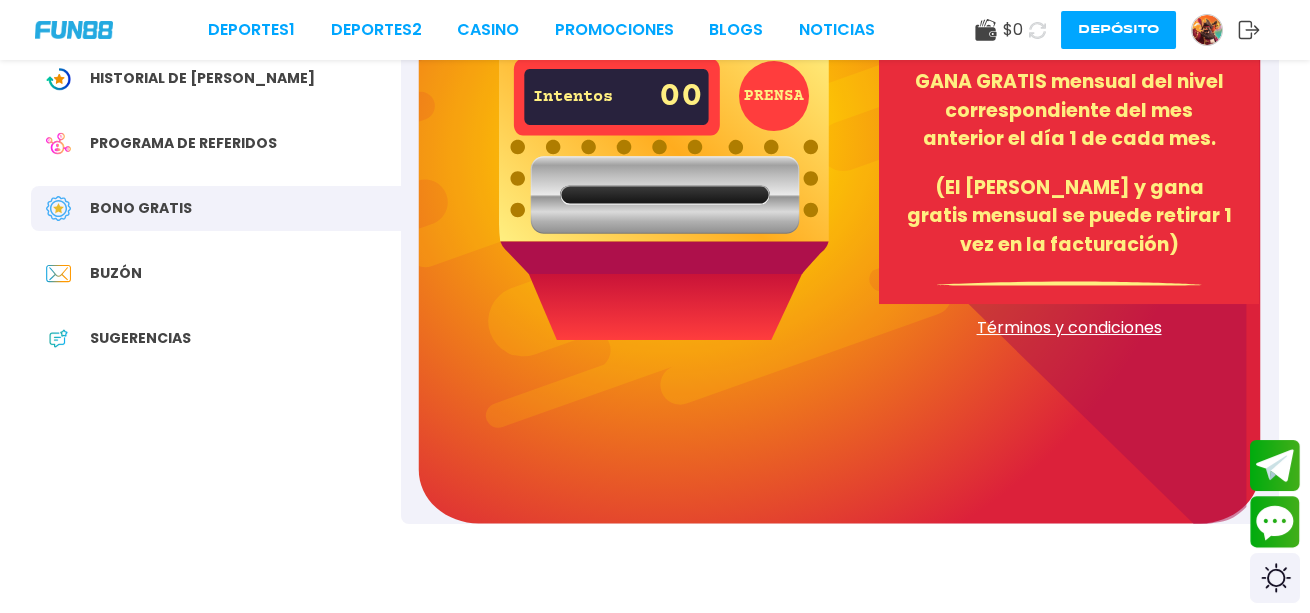 scroll, scrollTop: 370, scrollLeft: 0, axis: vertical 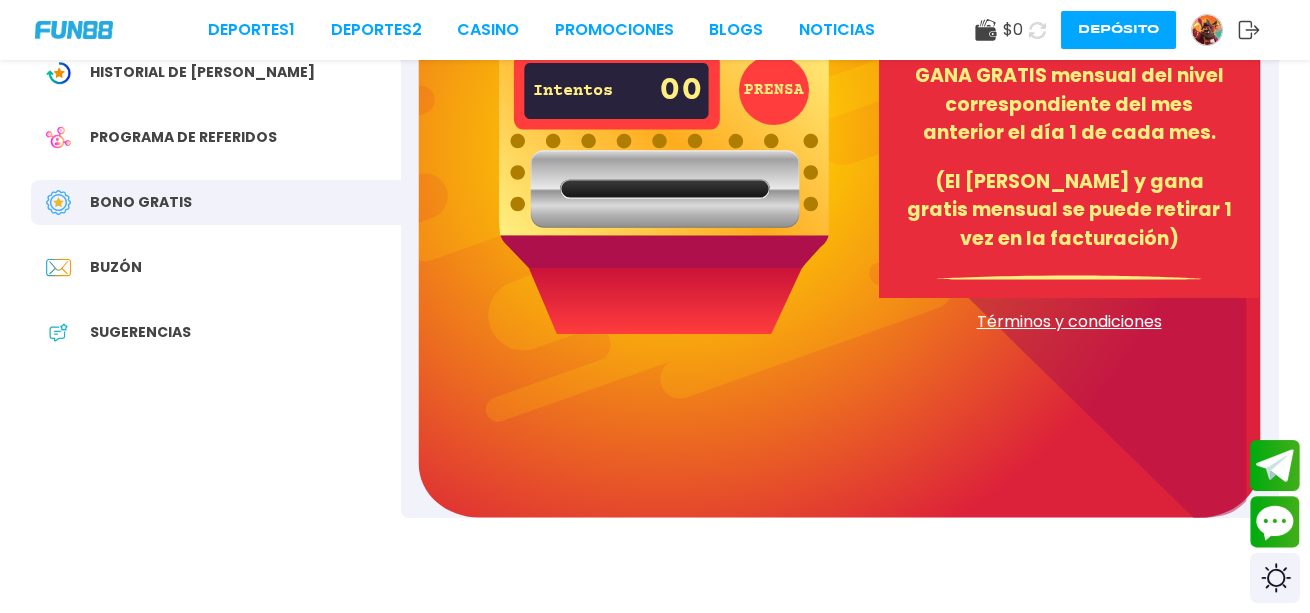 click on "Bono Gratis" at bounding box center (216, 202) 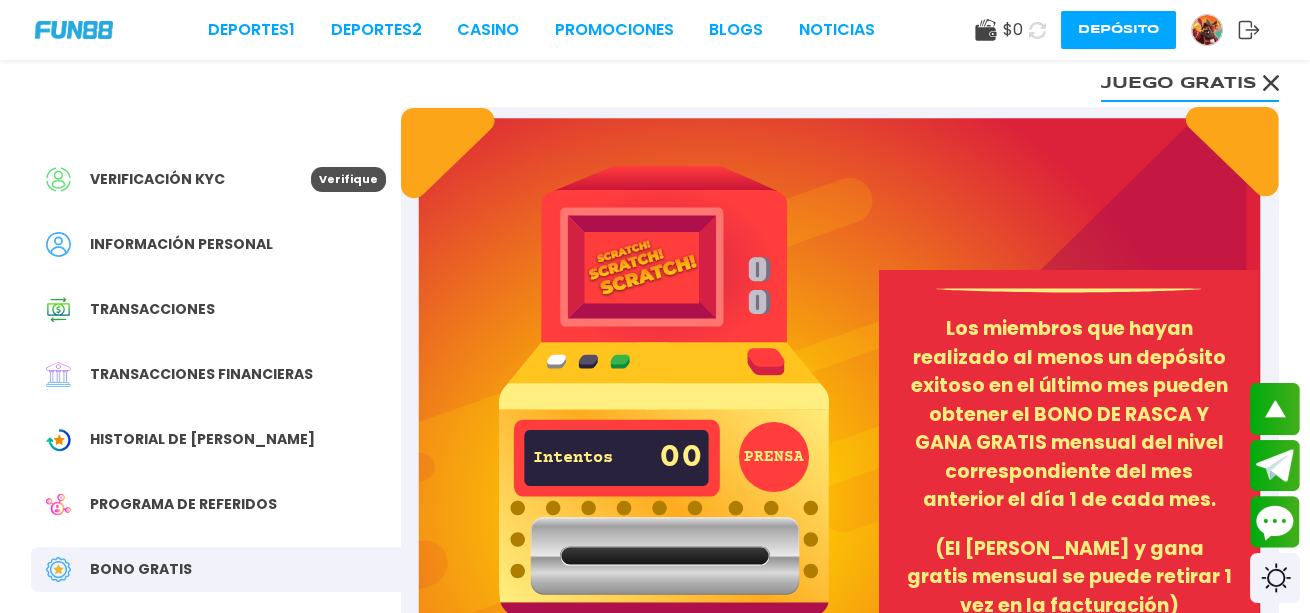 scroll, scrollTop: 0, scrollLeft: 0, axis: both 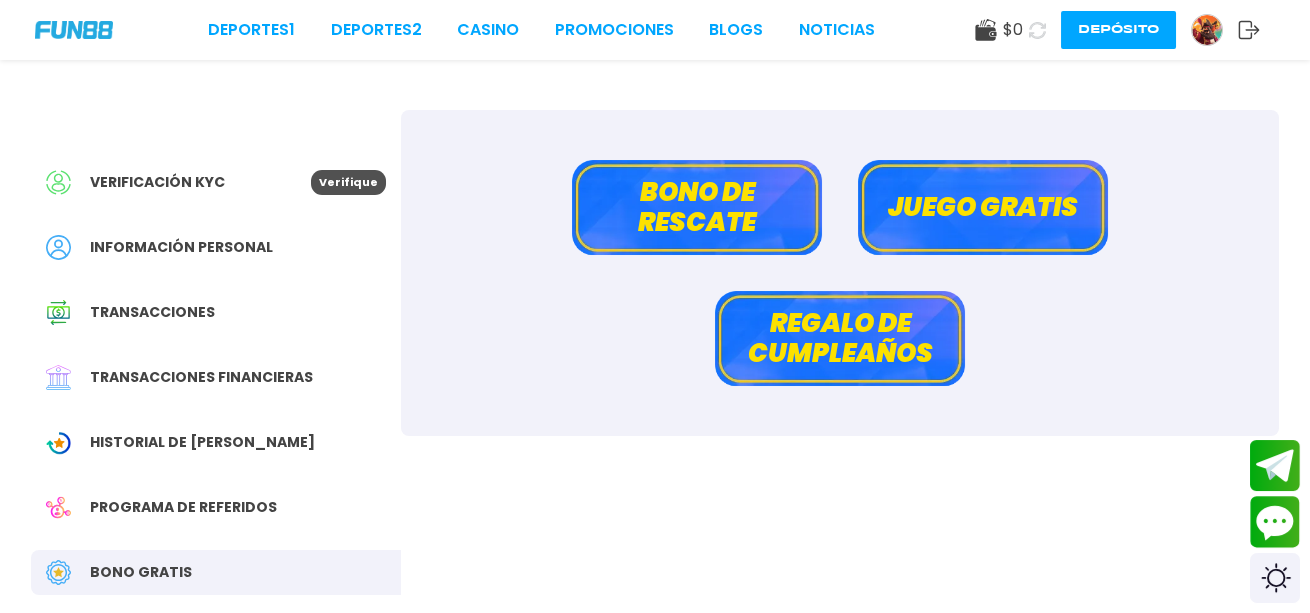 click on "Verificación KYC" at bounding box center (178, 182) 